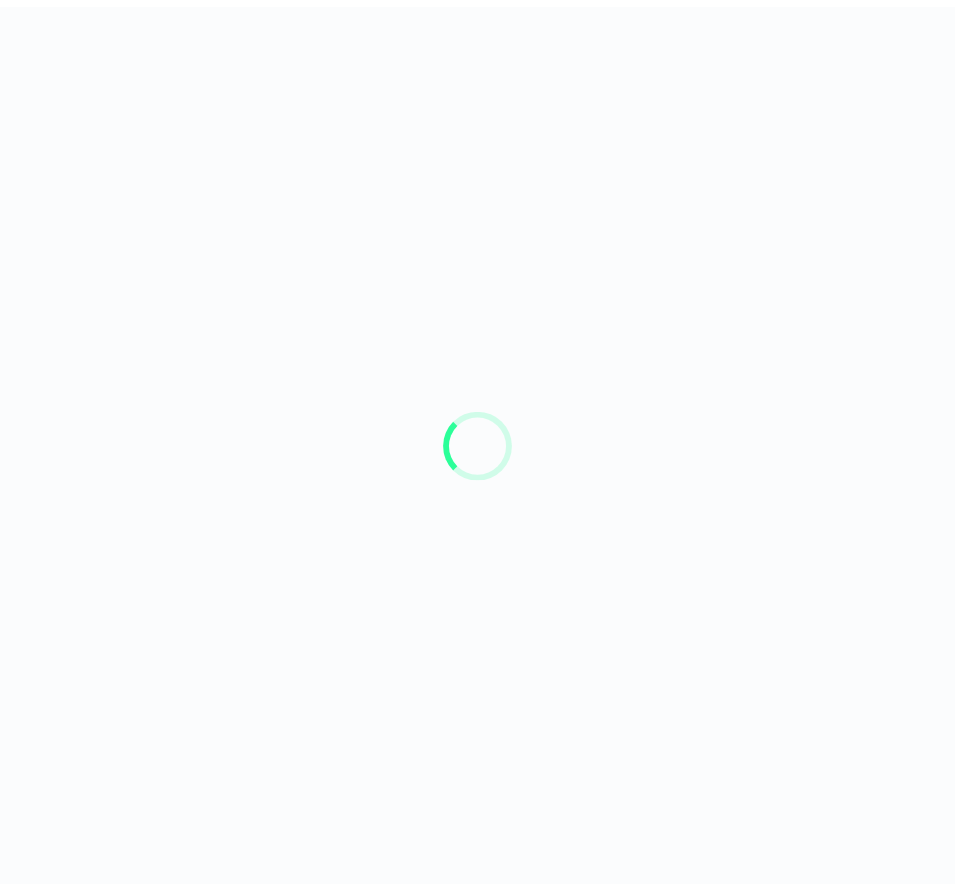 scroll, scrollTop: 0, scrollLeft: 0, axis: both 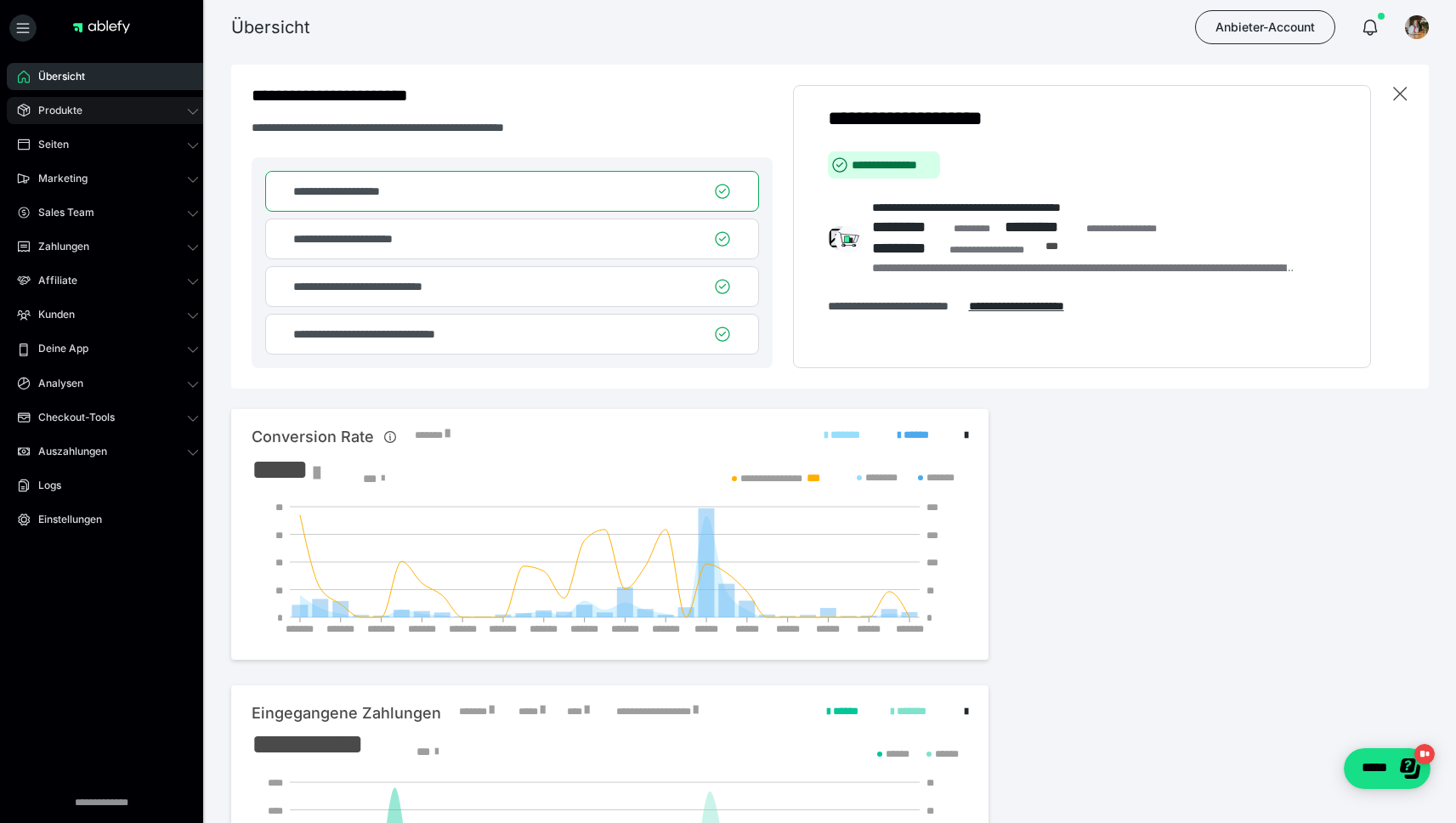 click on "Produkte" at bounding box center [108, 111] 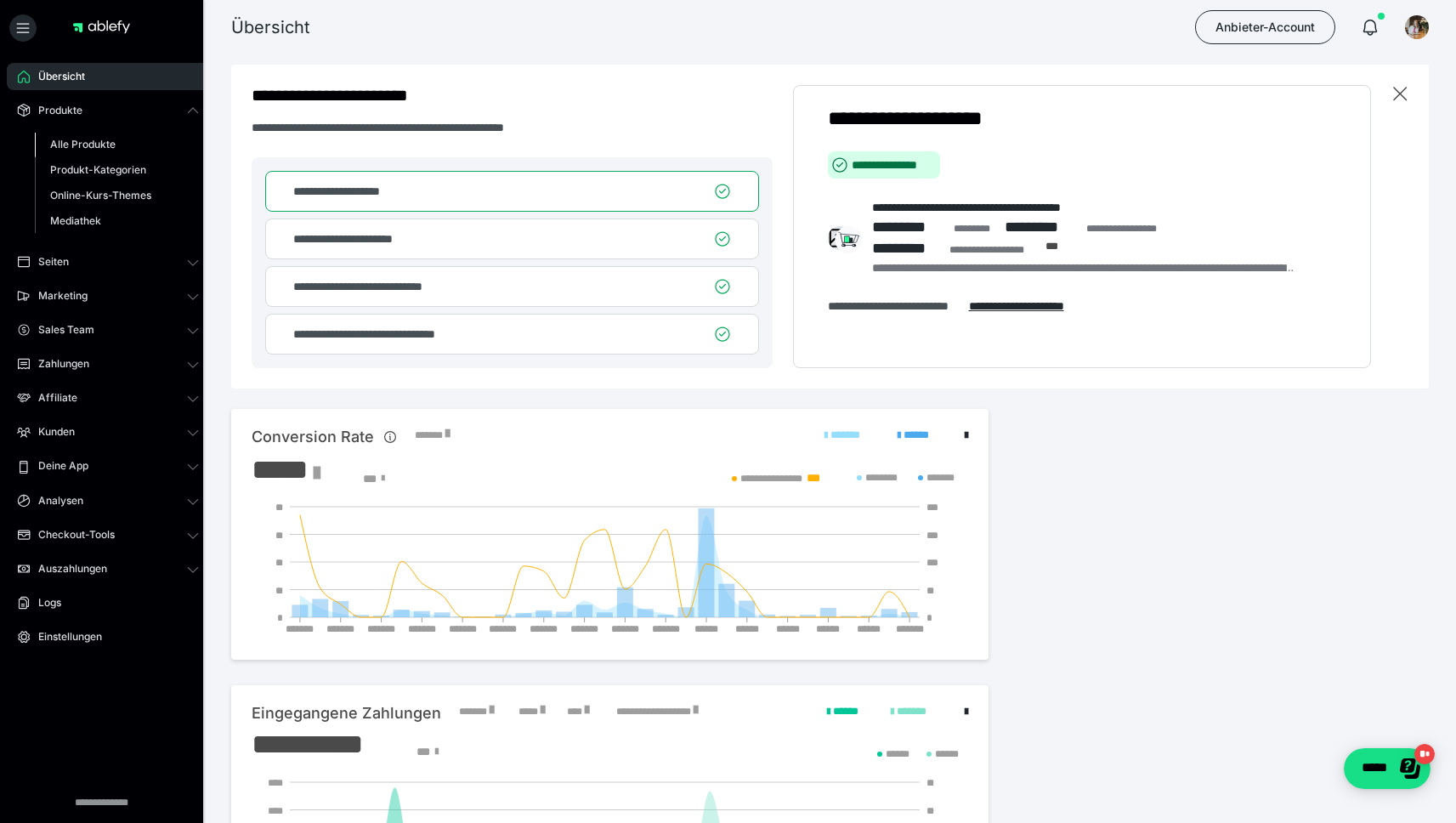 click on "Alle Produkte" at bounding box center (116, 145) 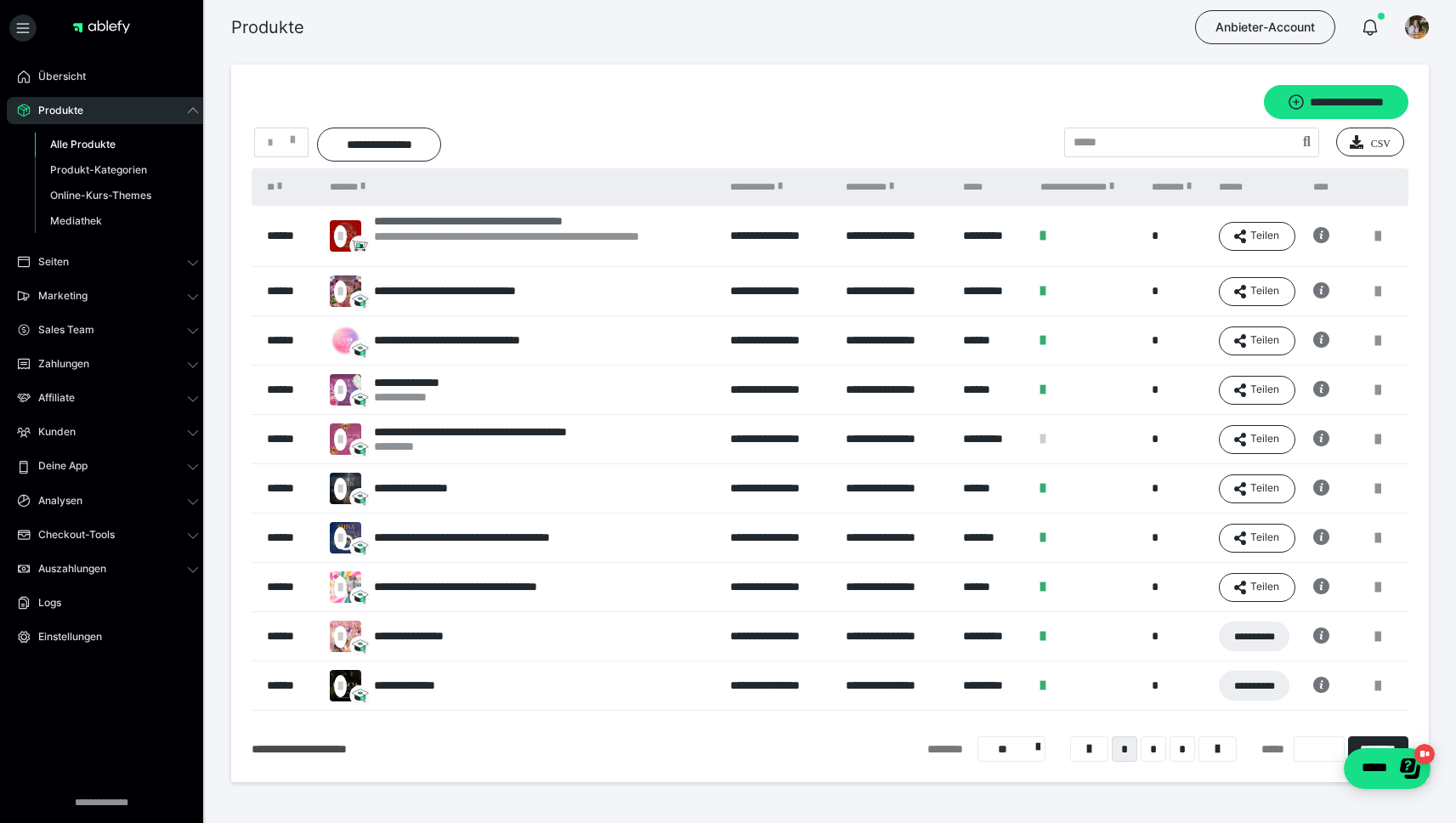 click on "**********" at bounding box center (543, 221) 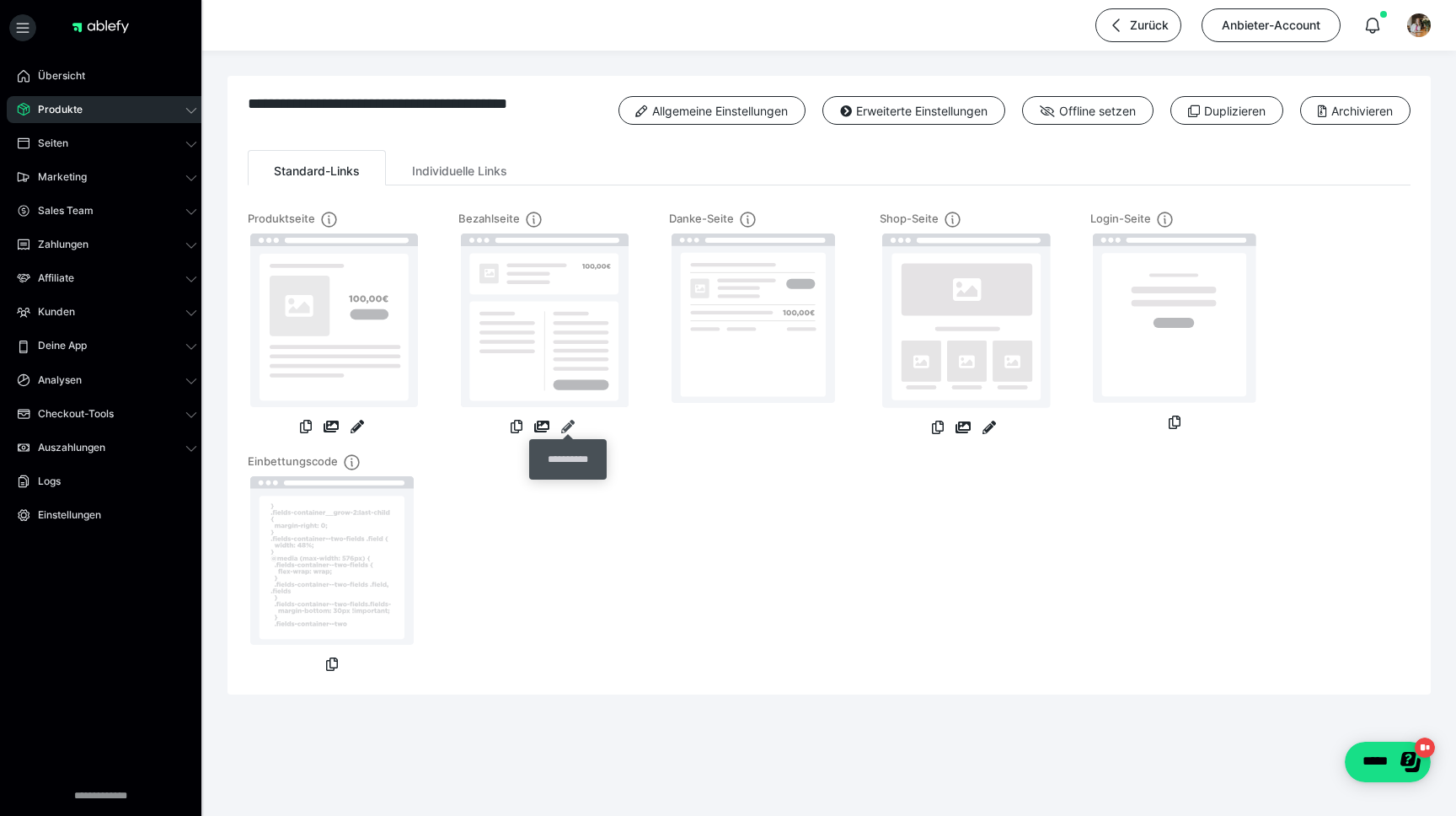 click at bounding box center (568, 427) 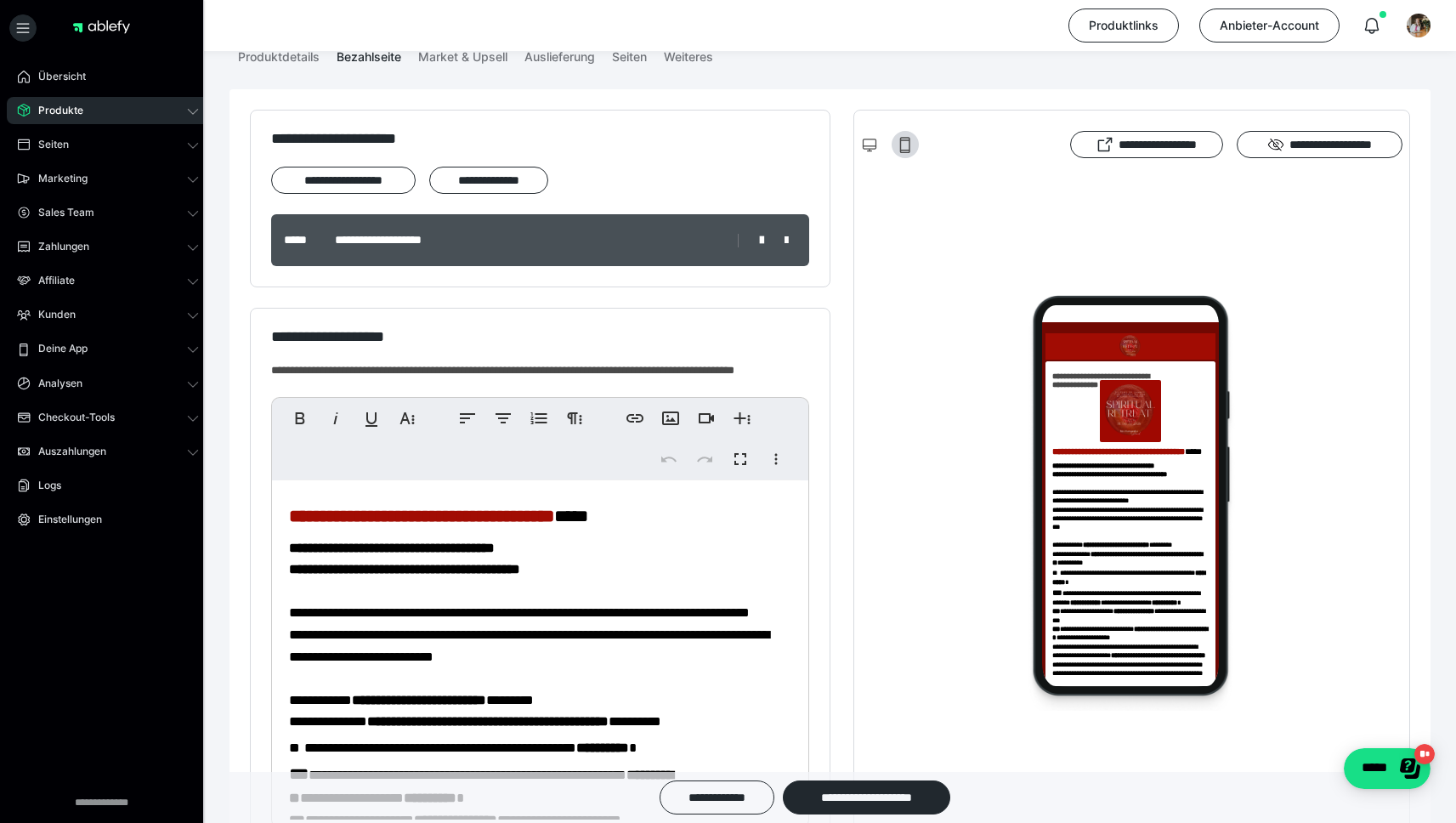 scroll, scrollTop: 205, scrollLeft: 0, axis: vertical 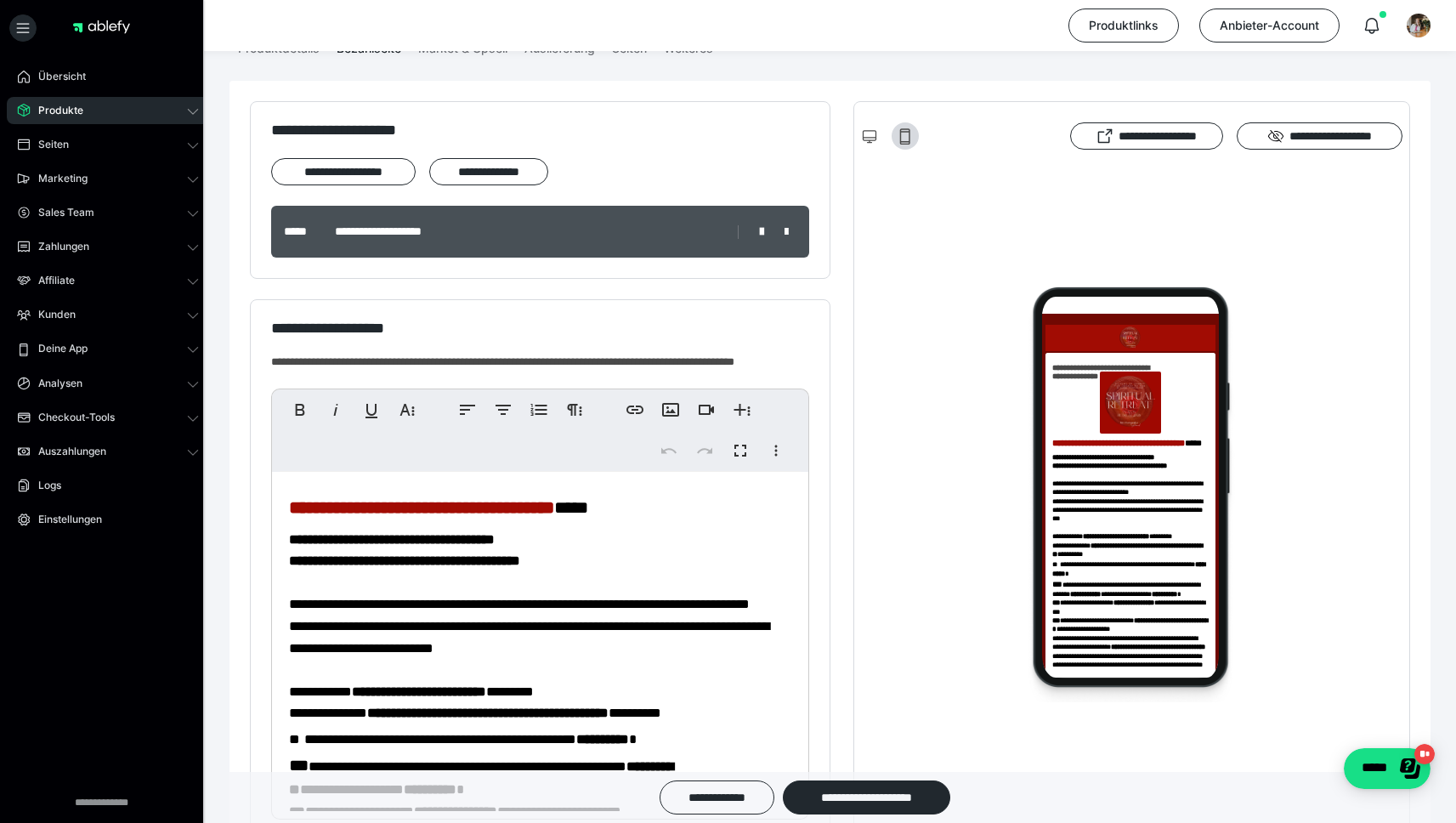 click on "**********" at bounding box center [405, 560] 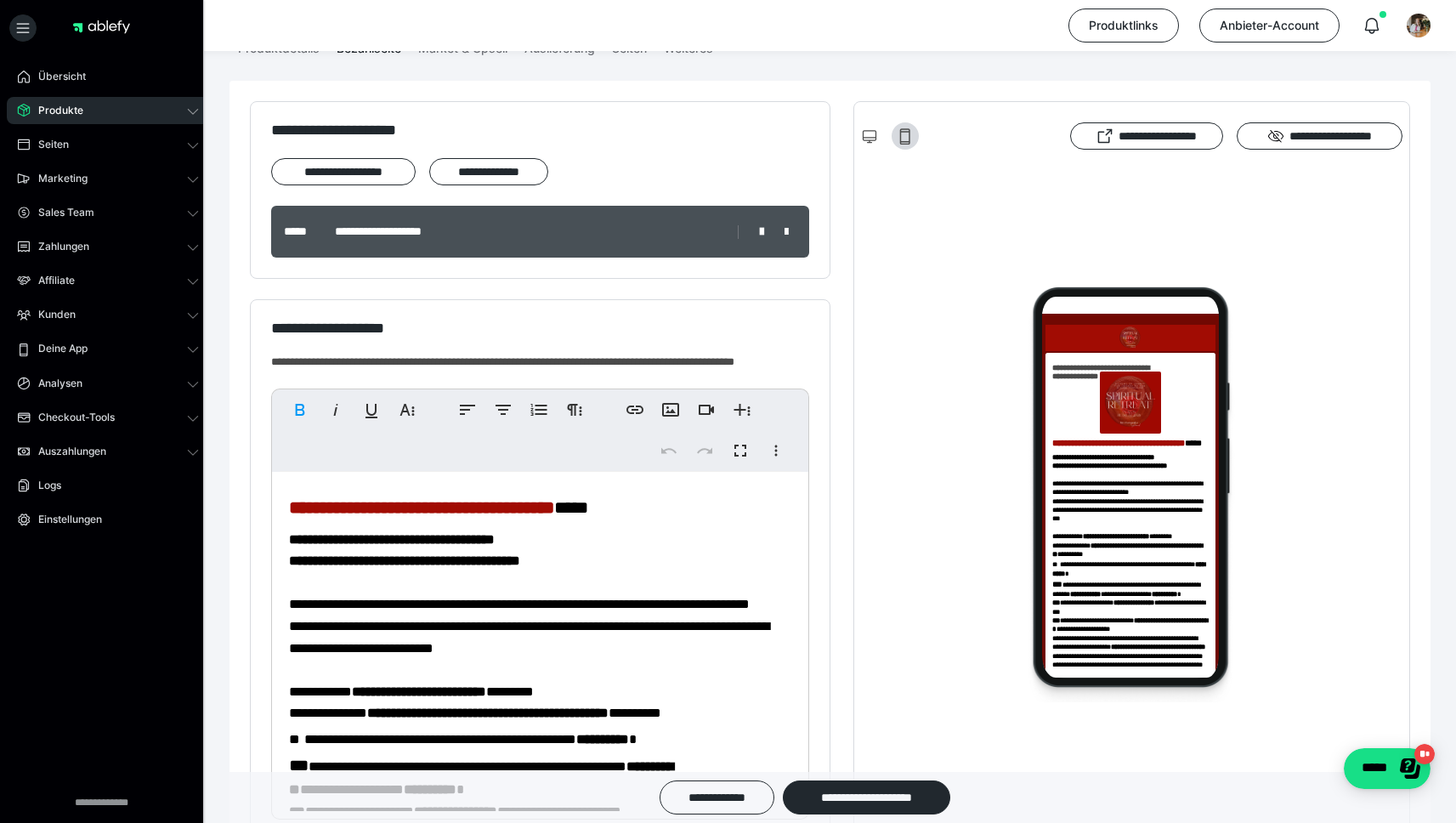 click on "**********" at bounding box center [405, 560] 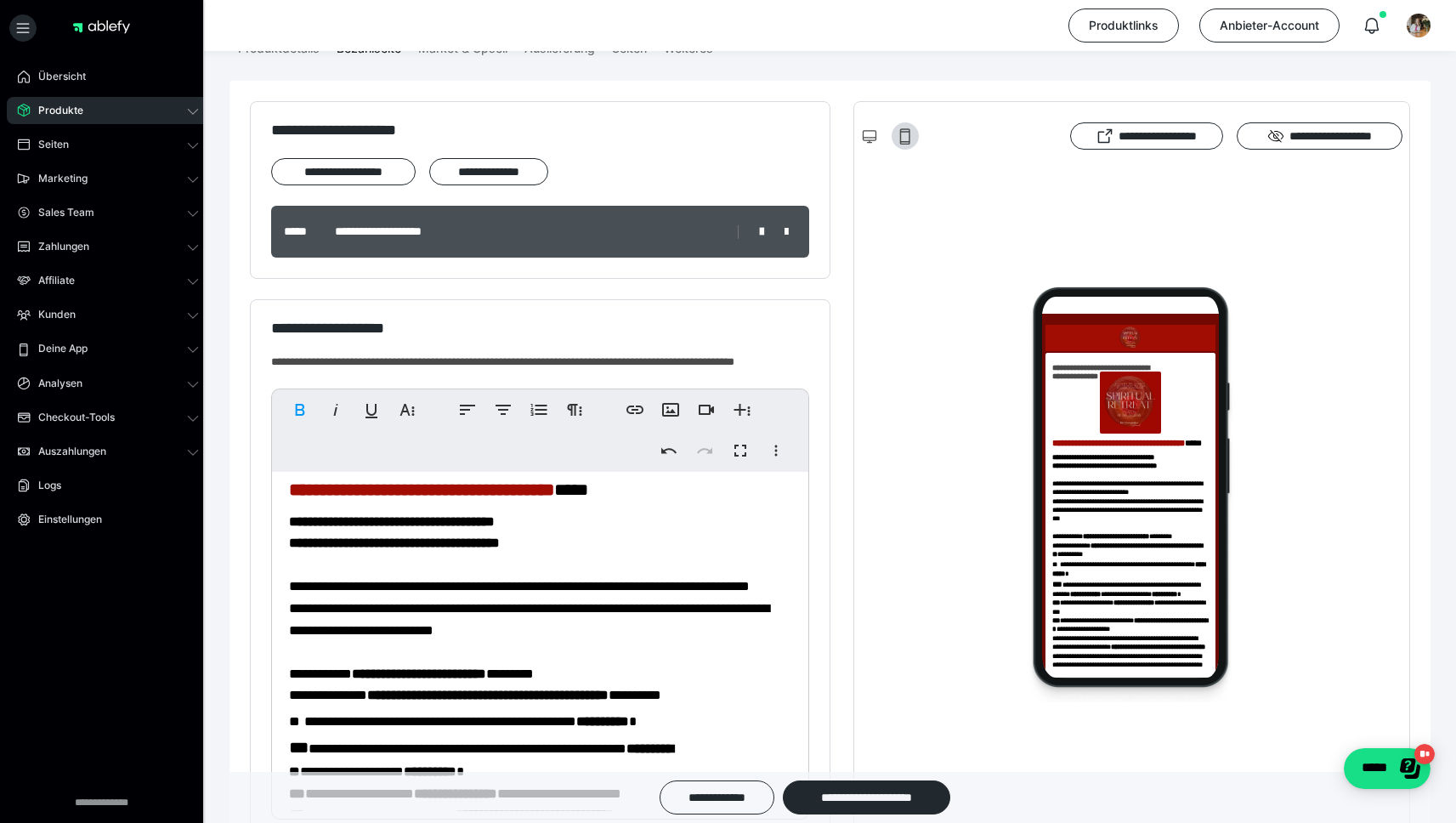 scroll, scrollTop: 15, scrollLeft: 0, axis: vertical 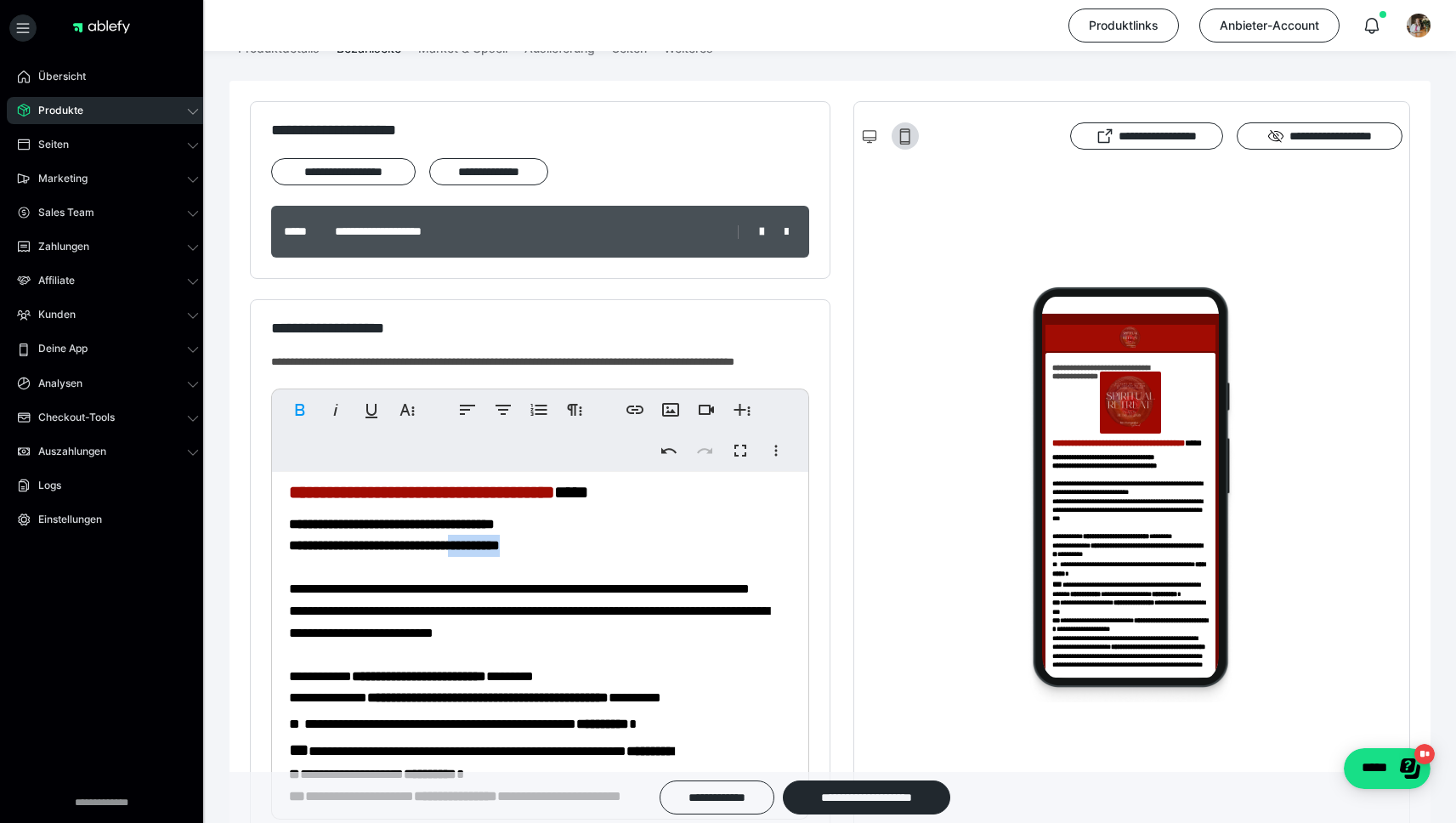 drag, startPoint x: 599, startPoint y: 545, endPoint x: 513, endPoint y: 542, distance: 86.05231 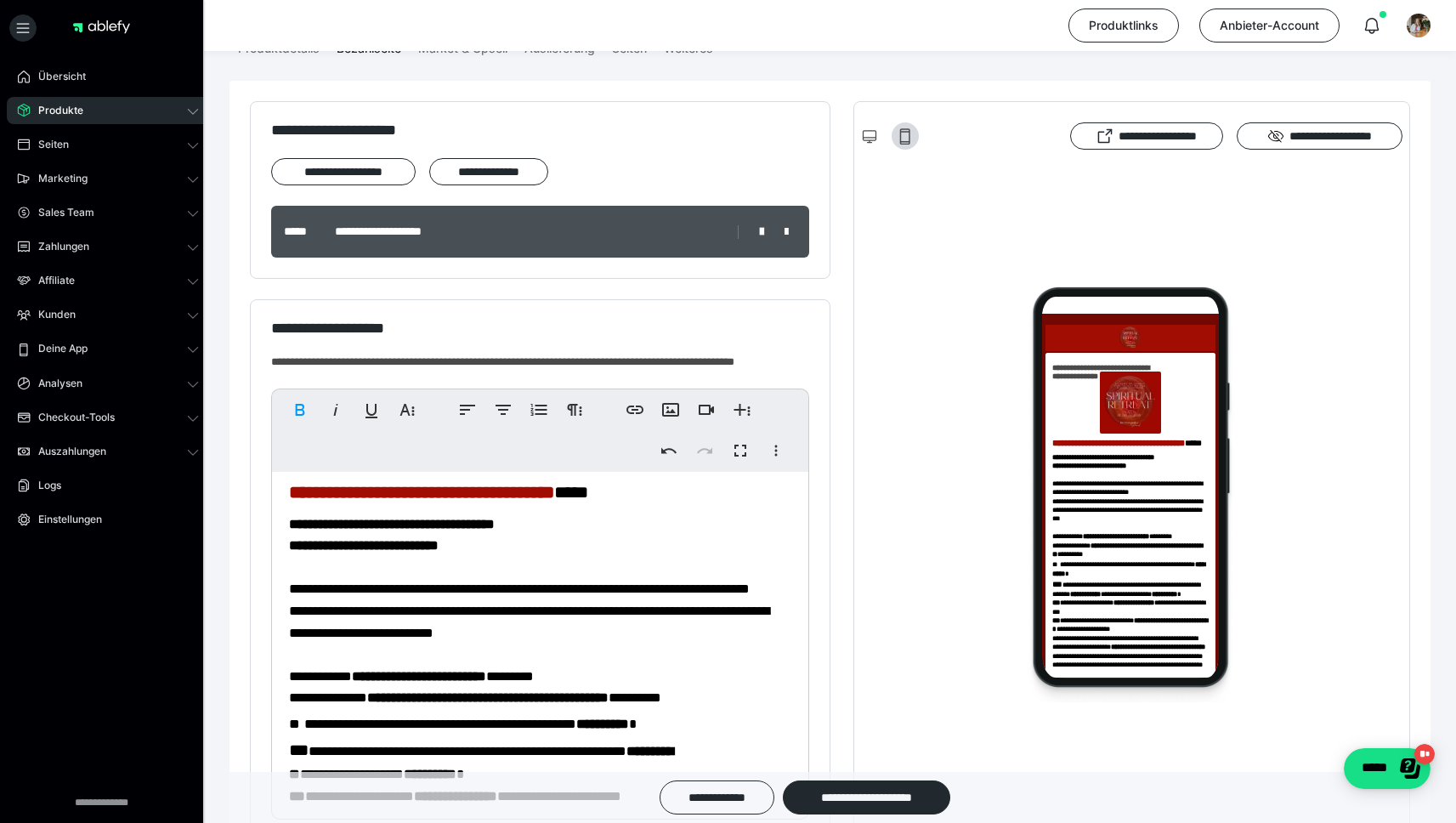 click on "**********" at bounding box center (529, 600) 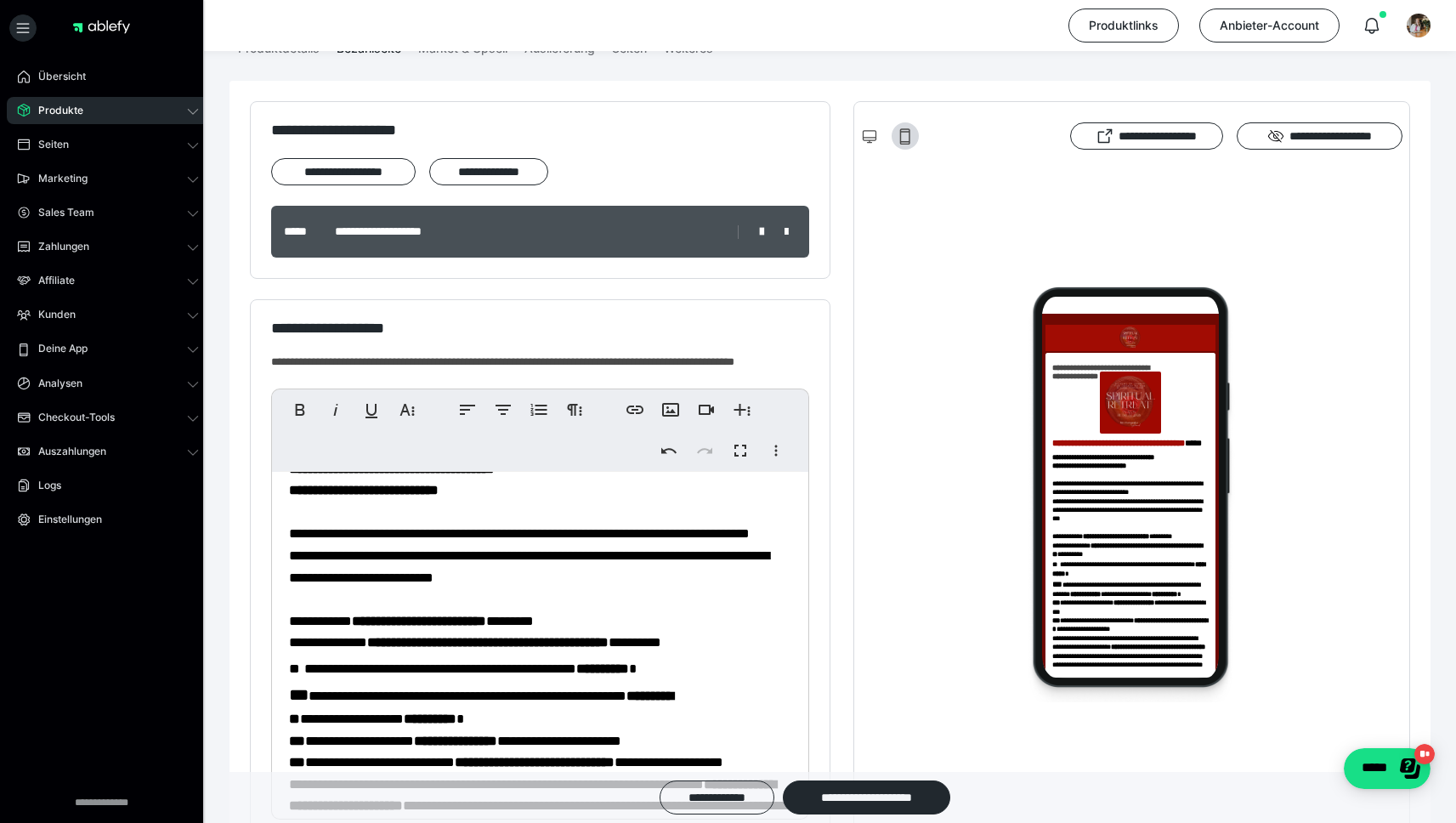 scroll, scrollTop: 80, scrollLeft: 0, axis: vertical 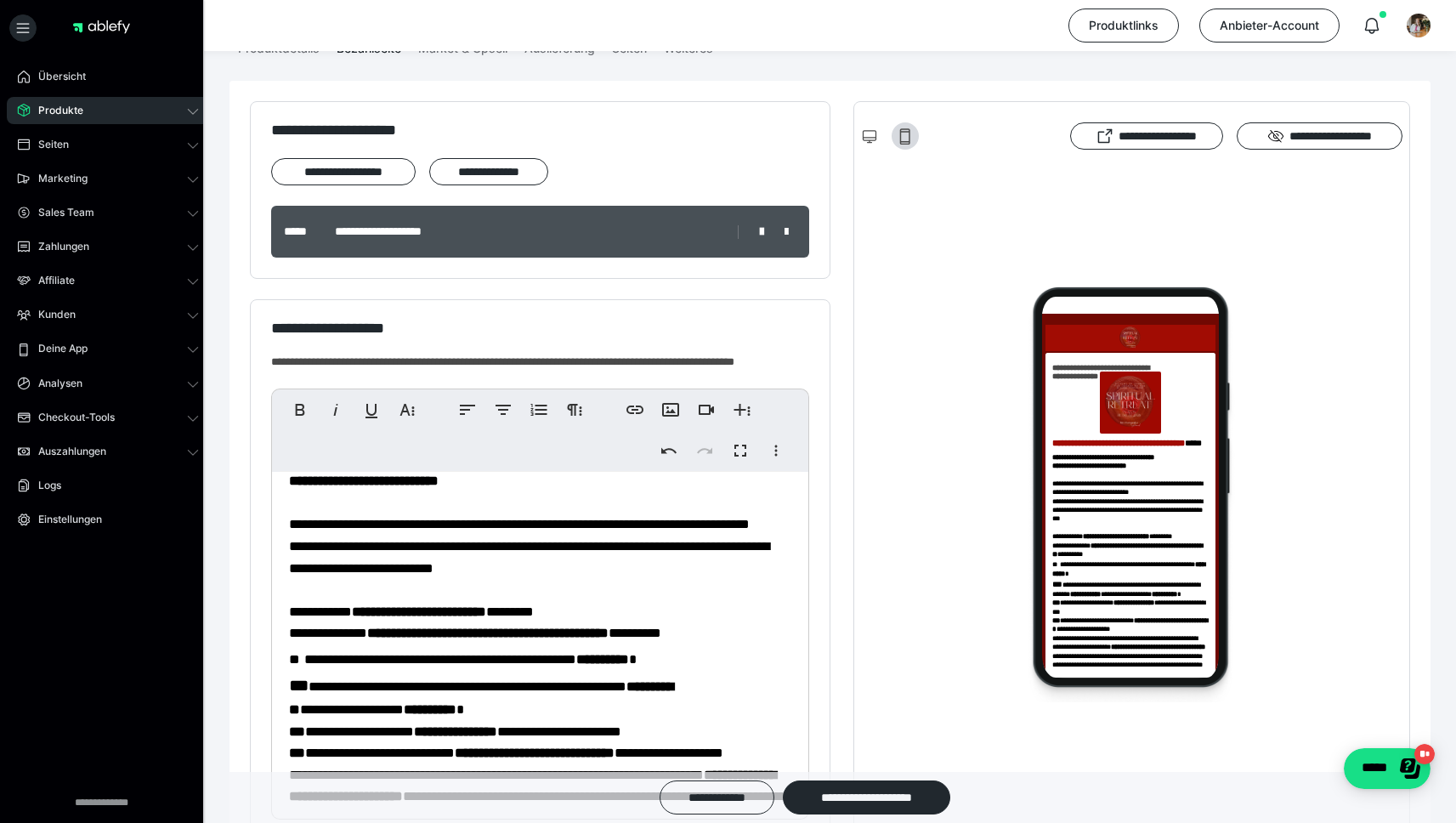 click on "**********" at bounding box center (529, 536) 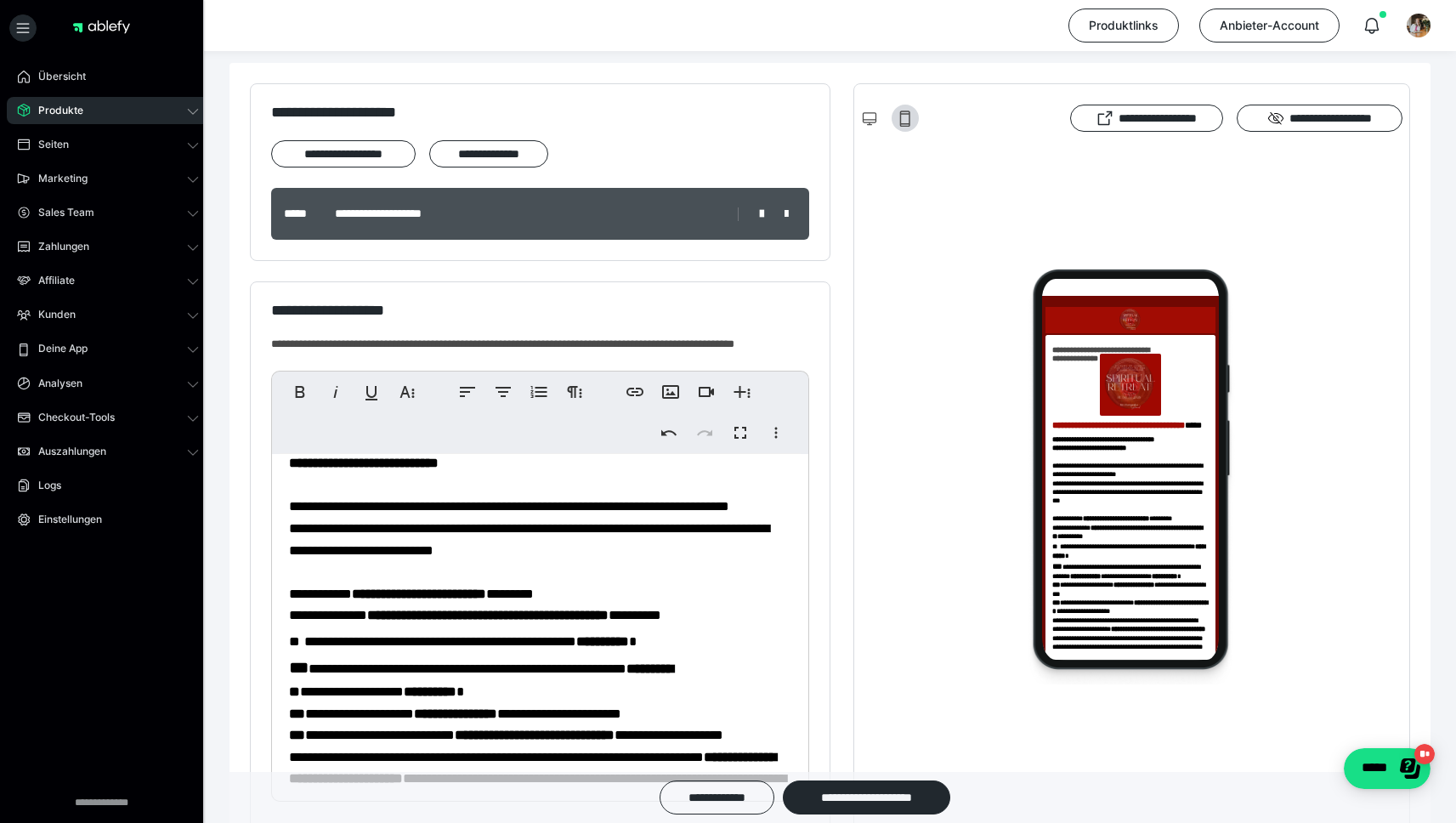 type 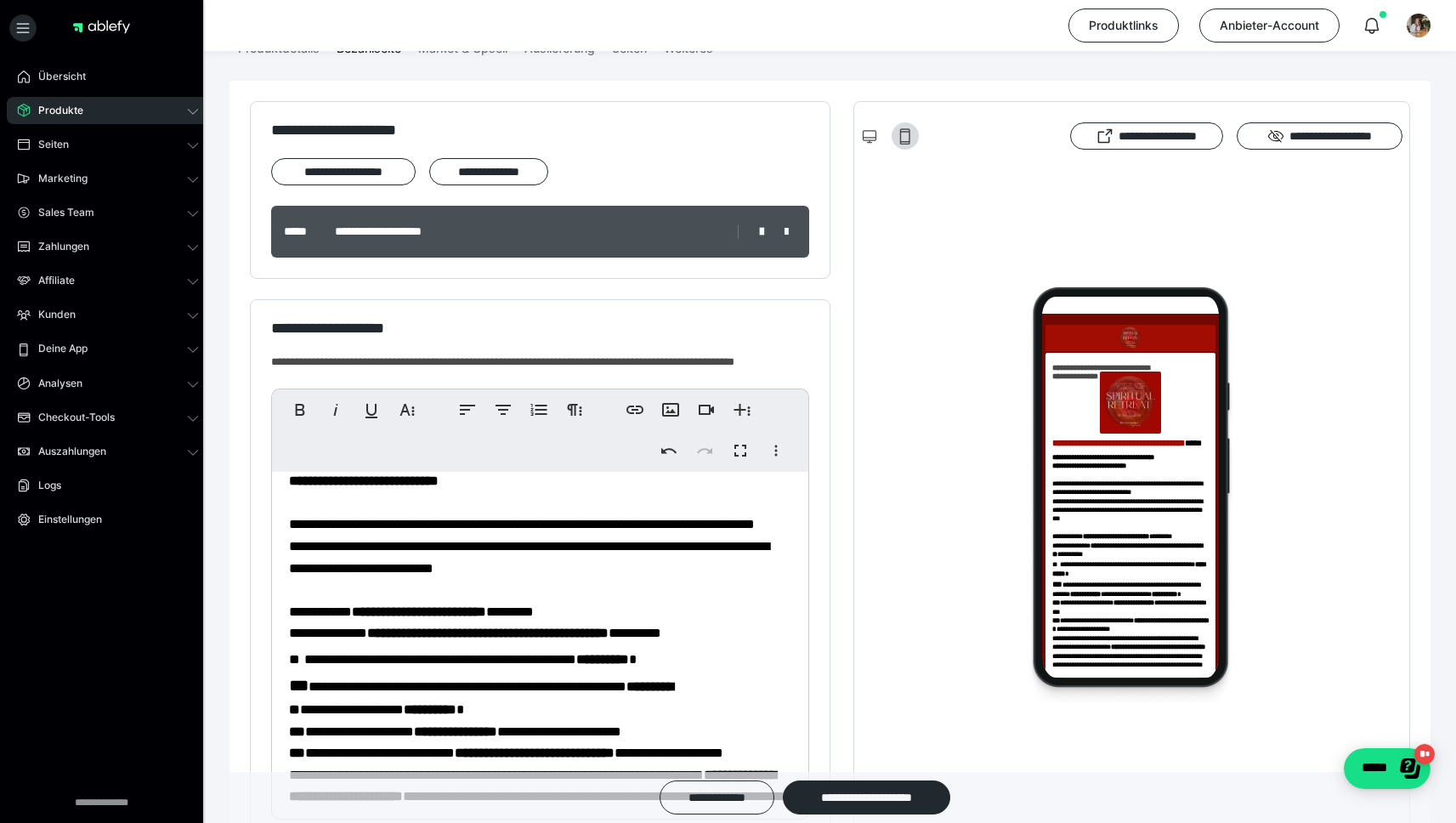 click on "**********" at bounding box center (529, 536) 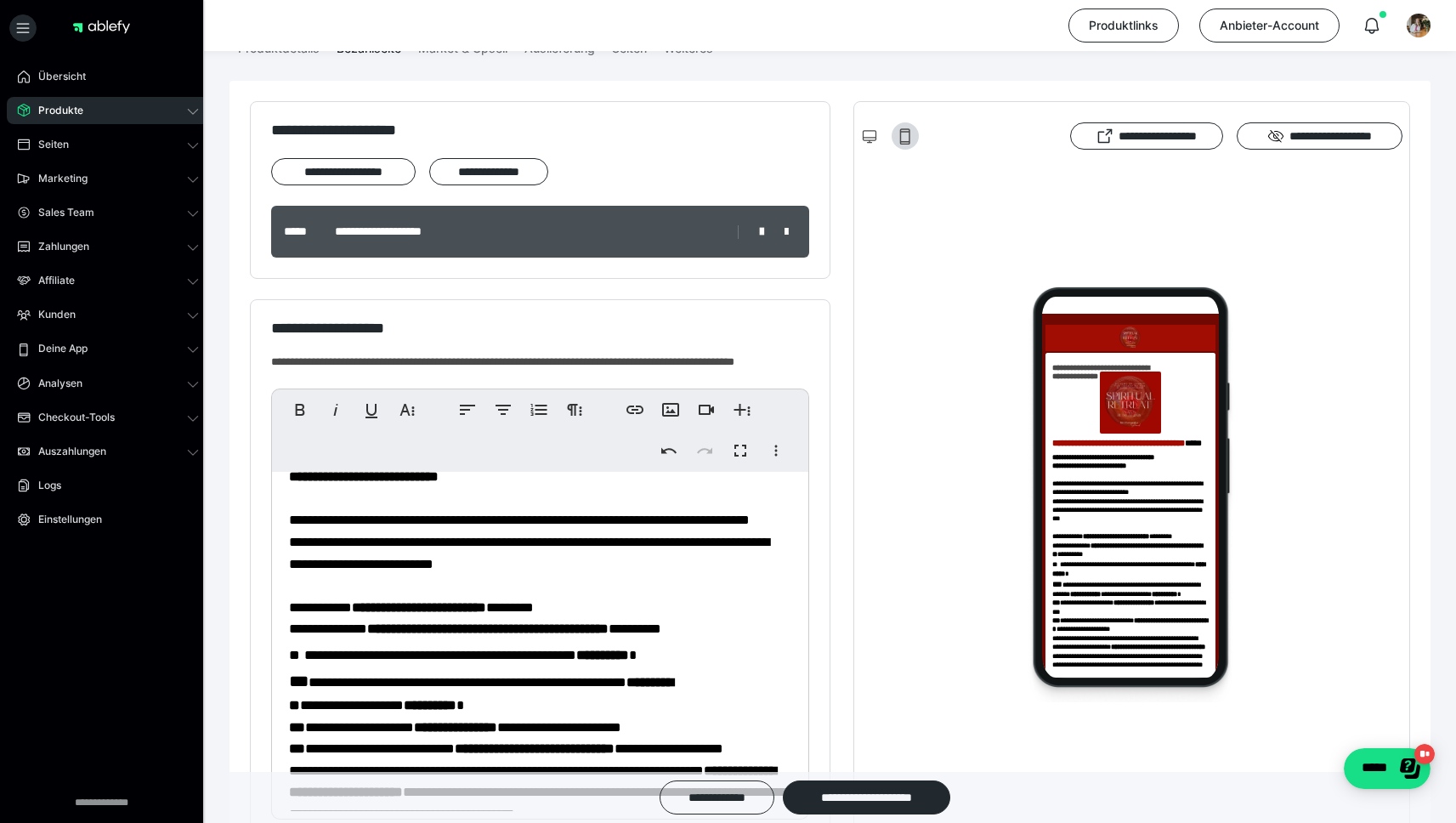 scroll, scrollTop: 86, scrollLeft: 0, axis: vertical 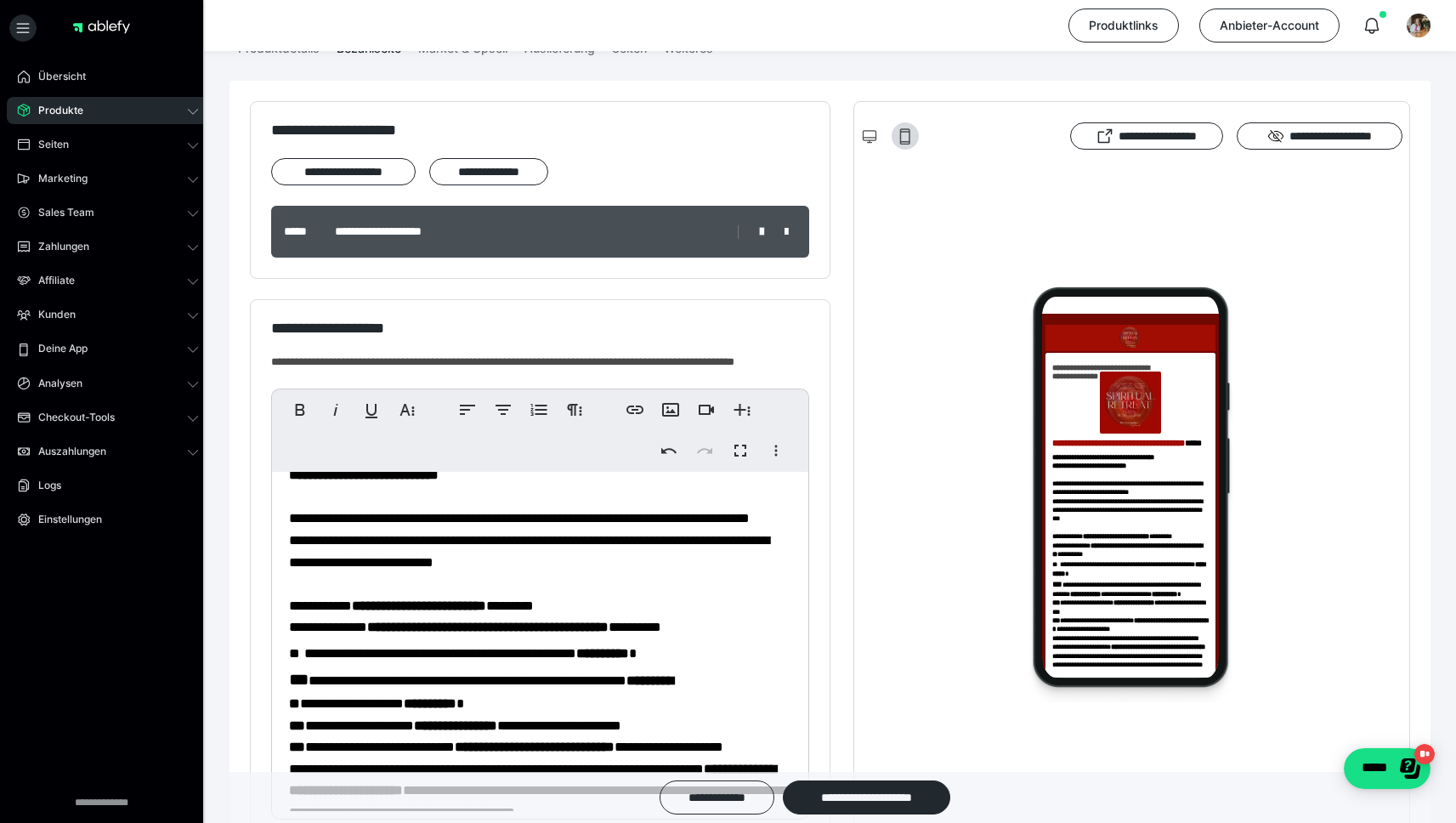click on "**********" at bounding box center [540, 1366] 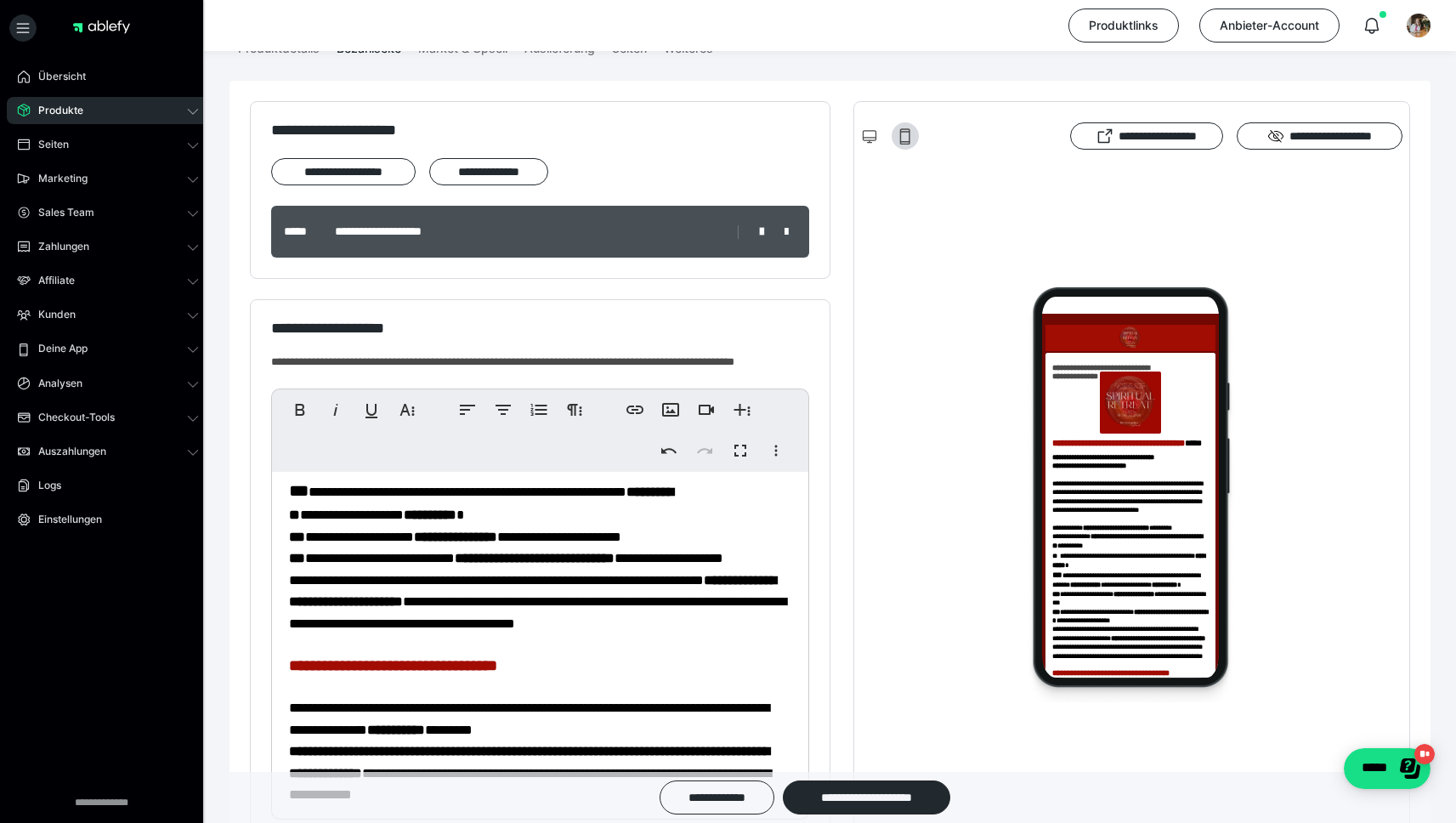 scroll, scrollTop: 279, scrollLeft: 0, axis: vertical 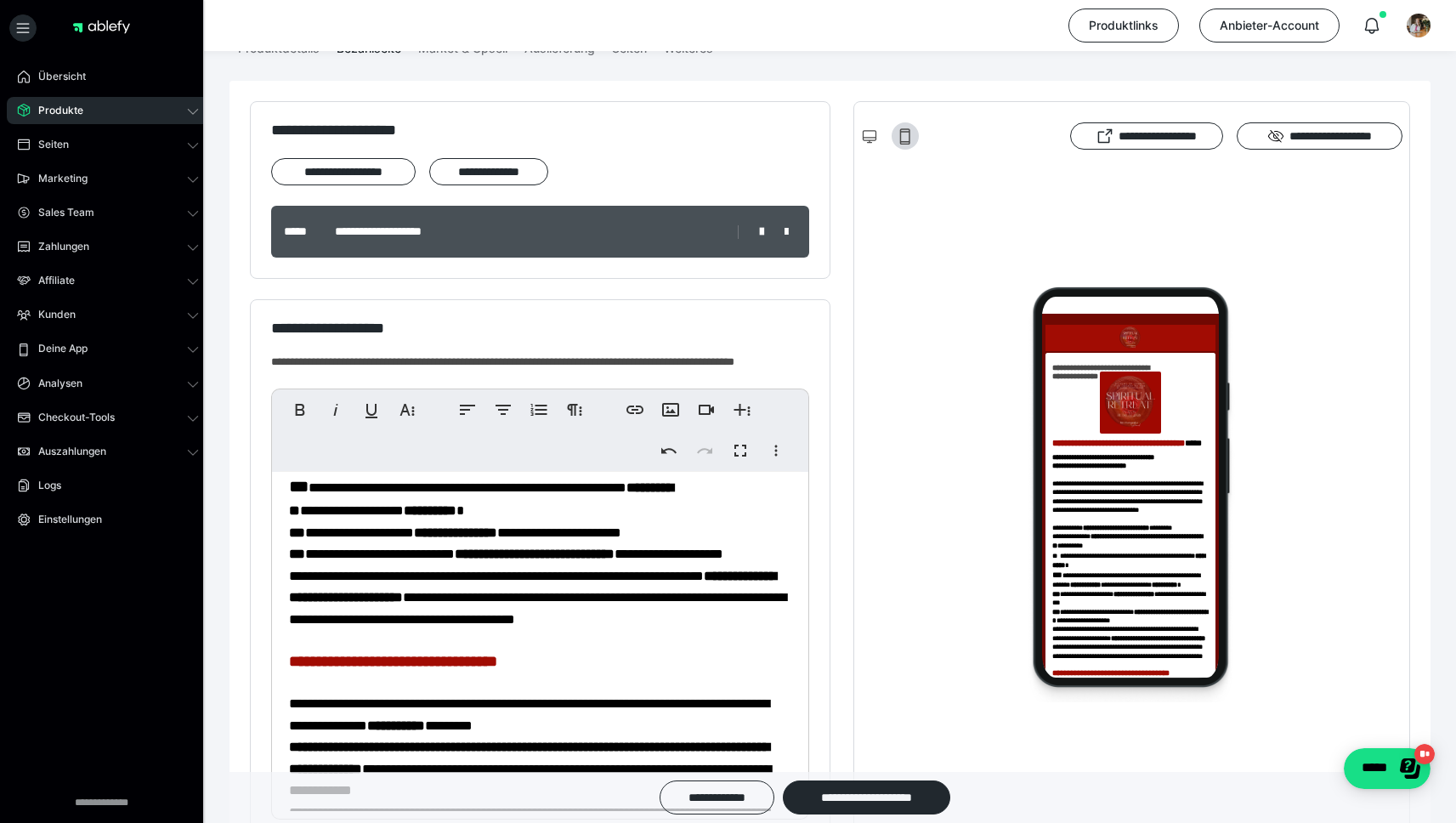 click on "**********" at bounding box center [540, 1173] 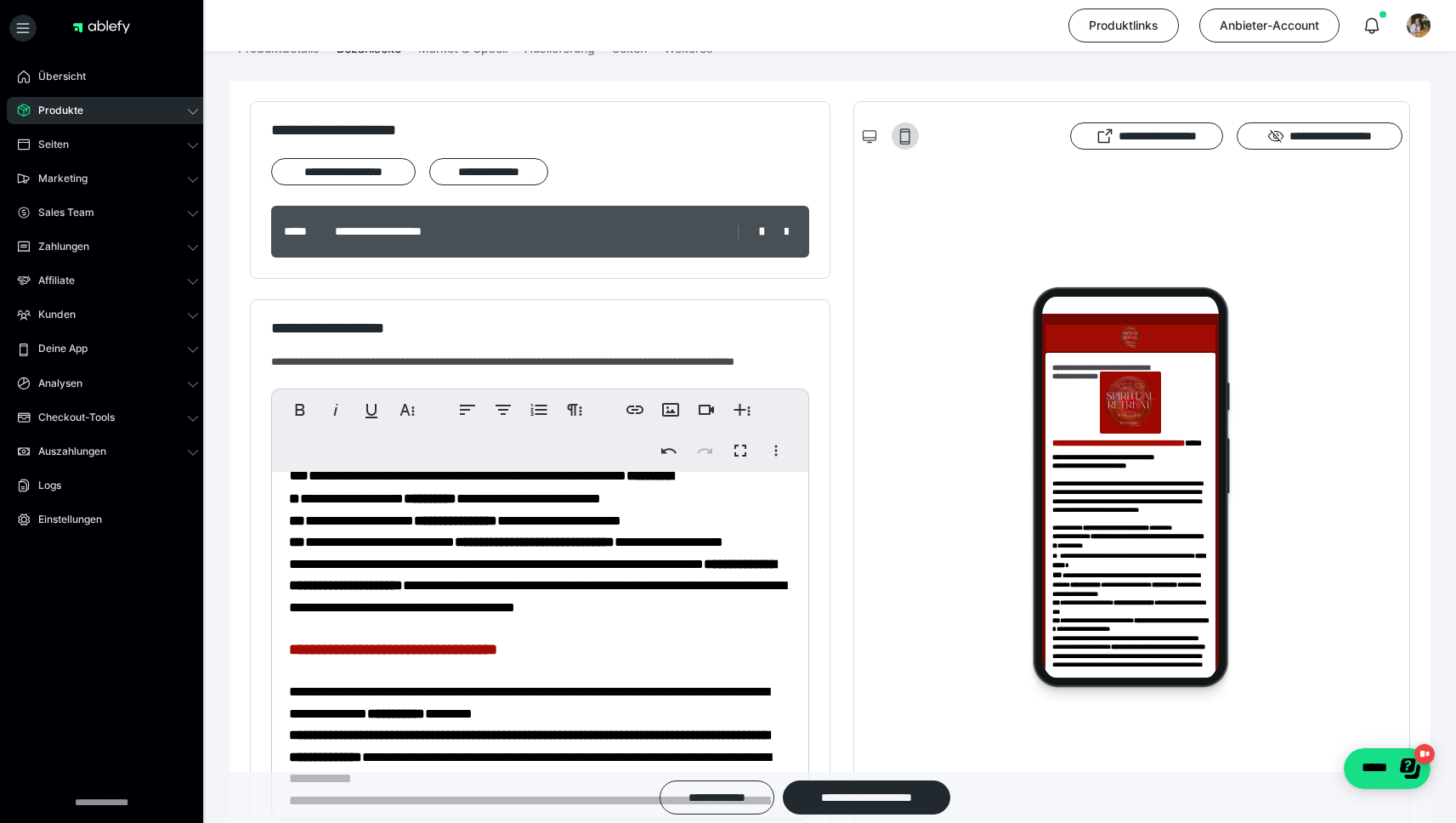 scroll, scrollTop: 292, scrollLeft: 0, axis: vertical 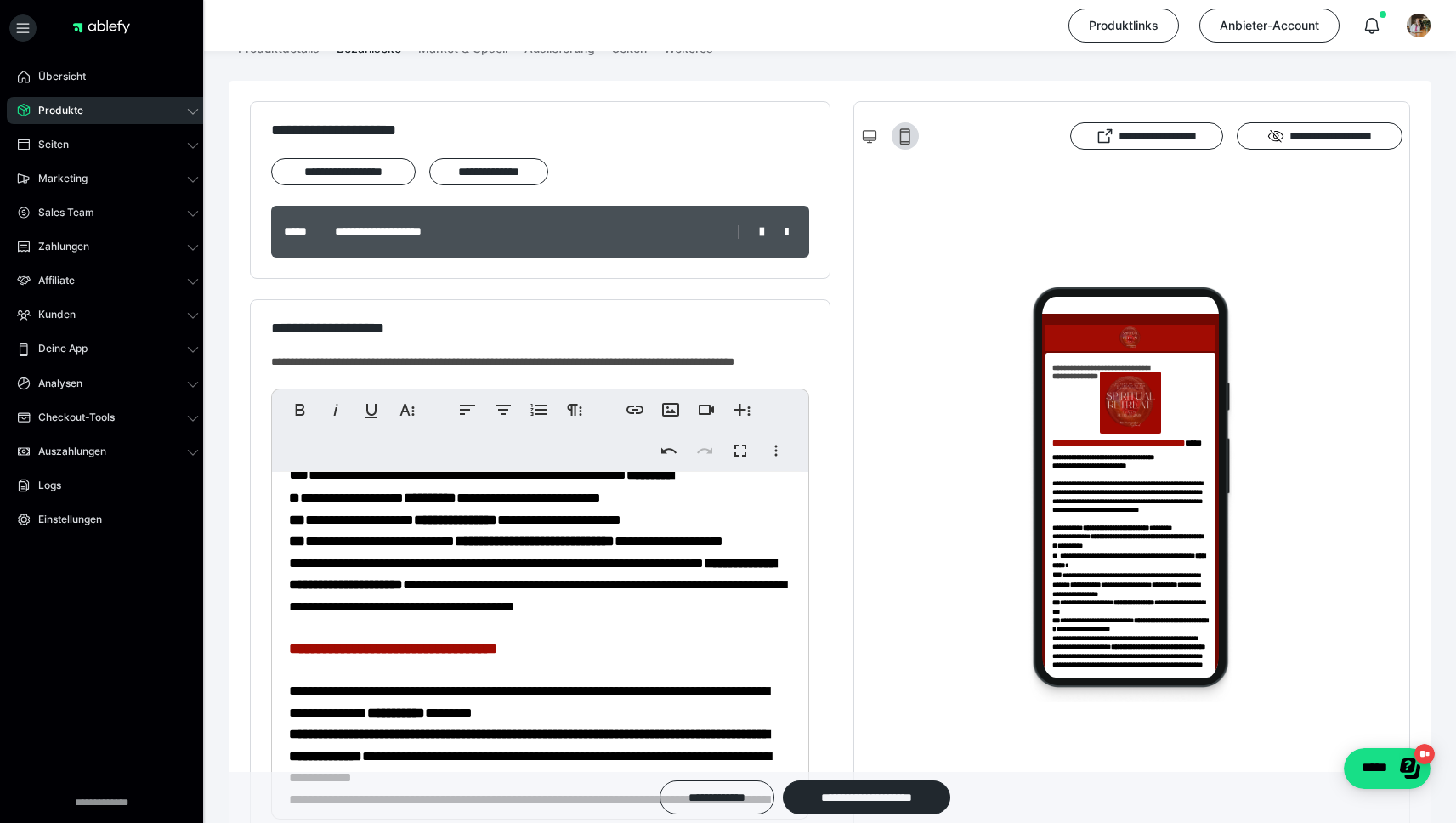 click on "**********" at bounding box center [481, 486] 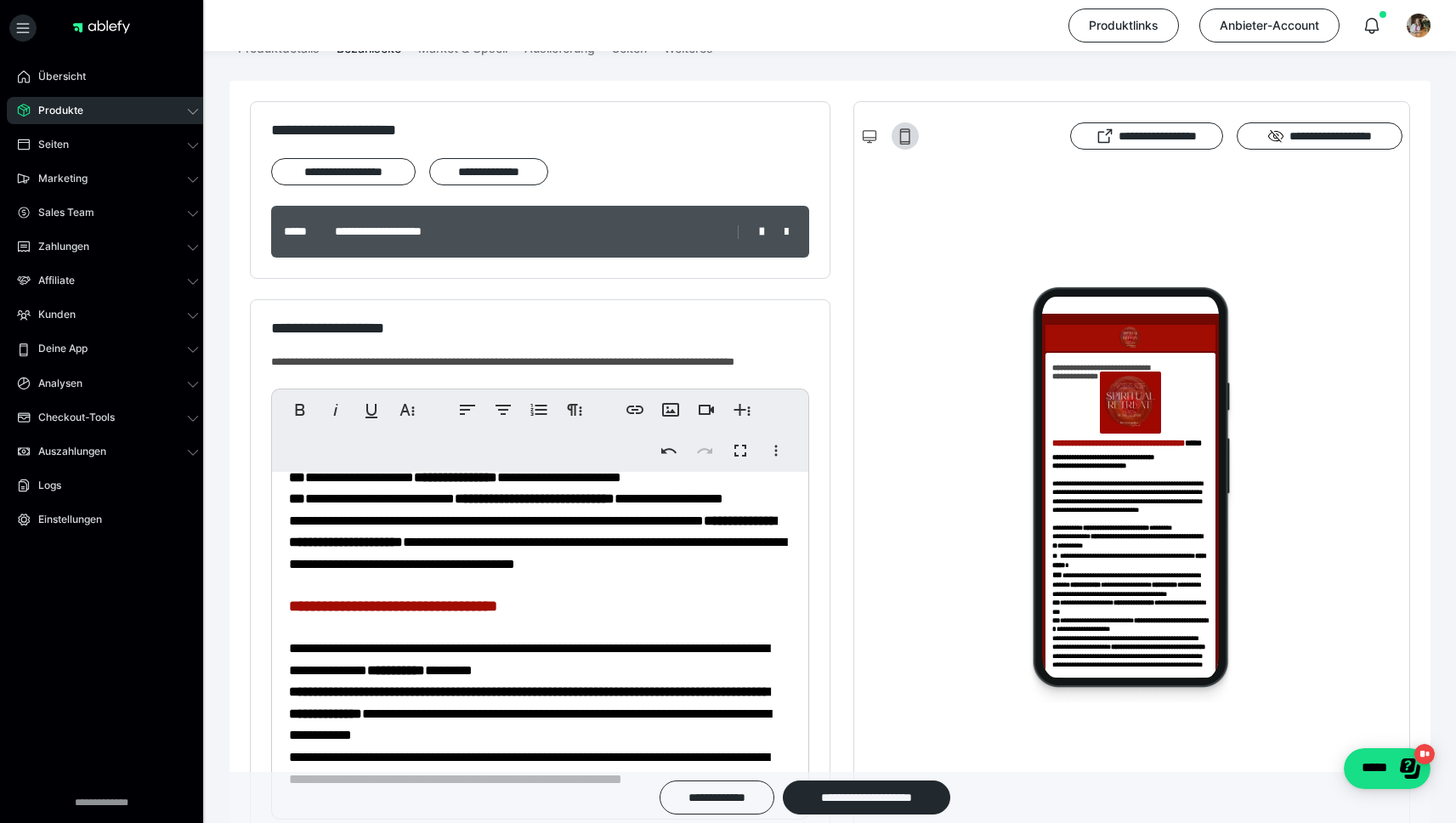 scroll, scrollTop: 337, scrollLeft: 0, axis: vertical 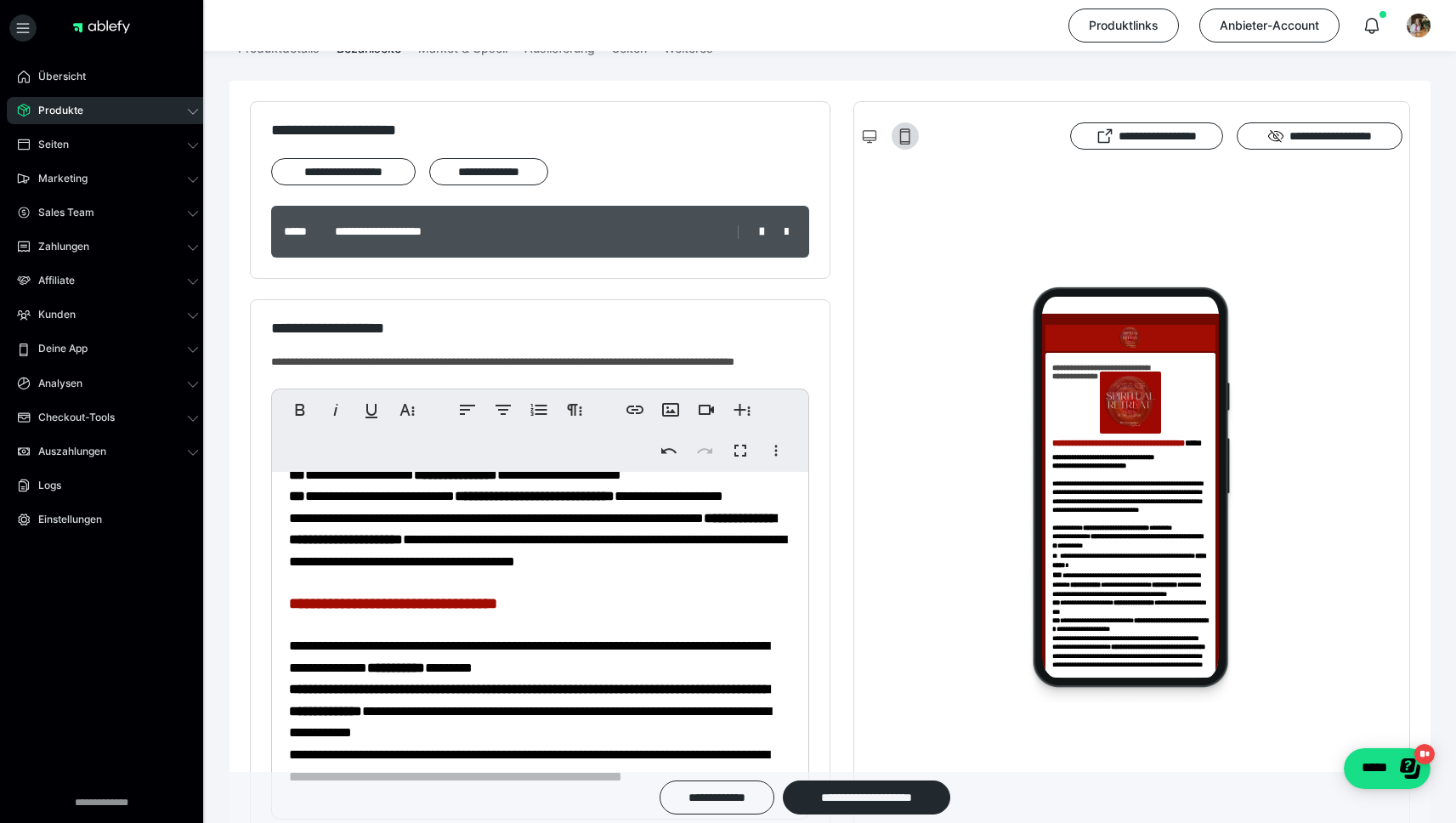 click on "**********" at bounding box center (456, 474) 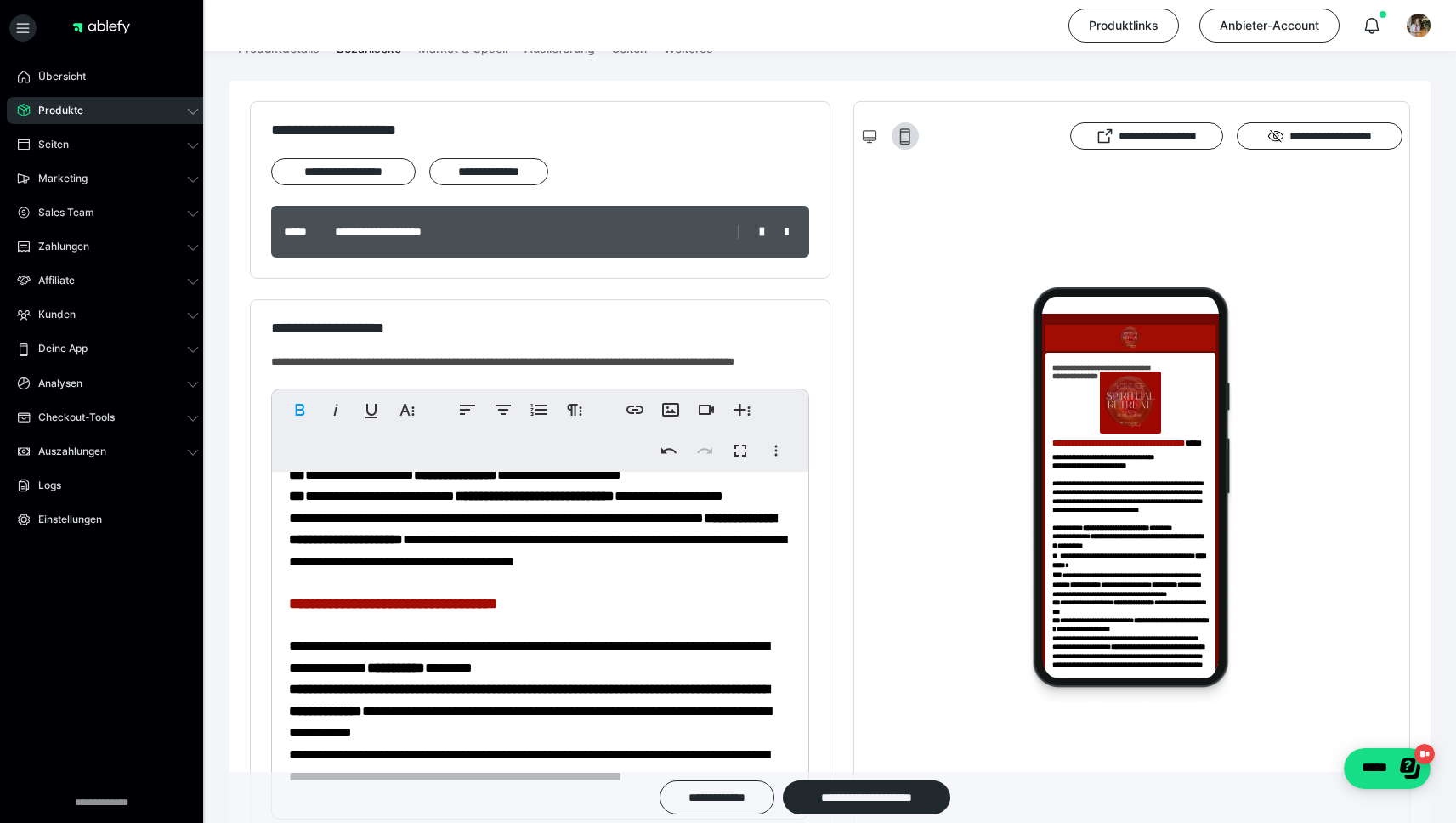 click on "**********" at bounding box center (456, 474) 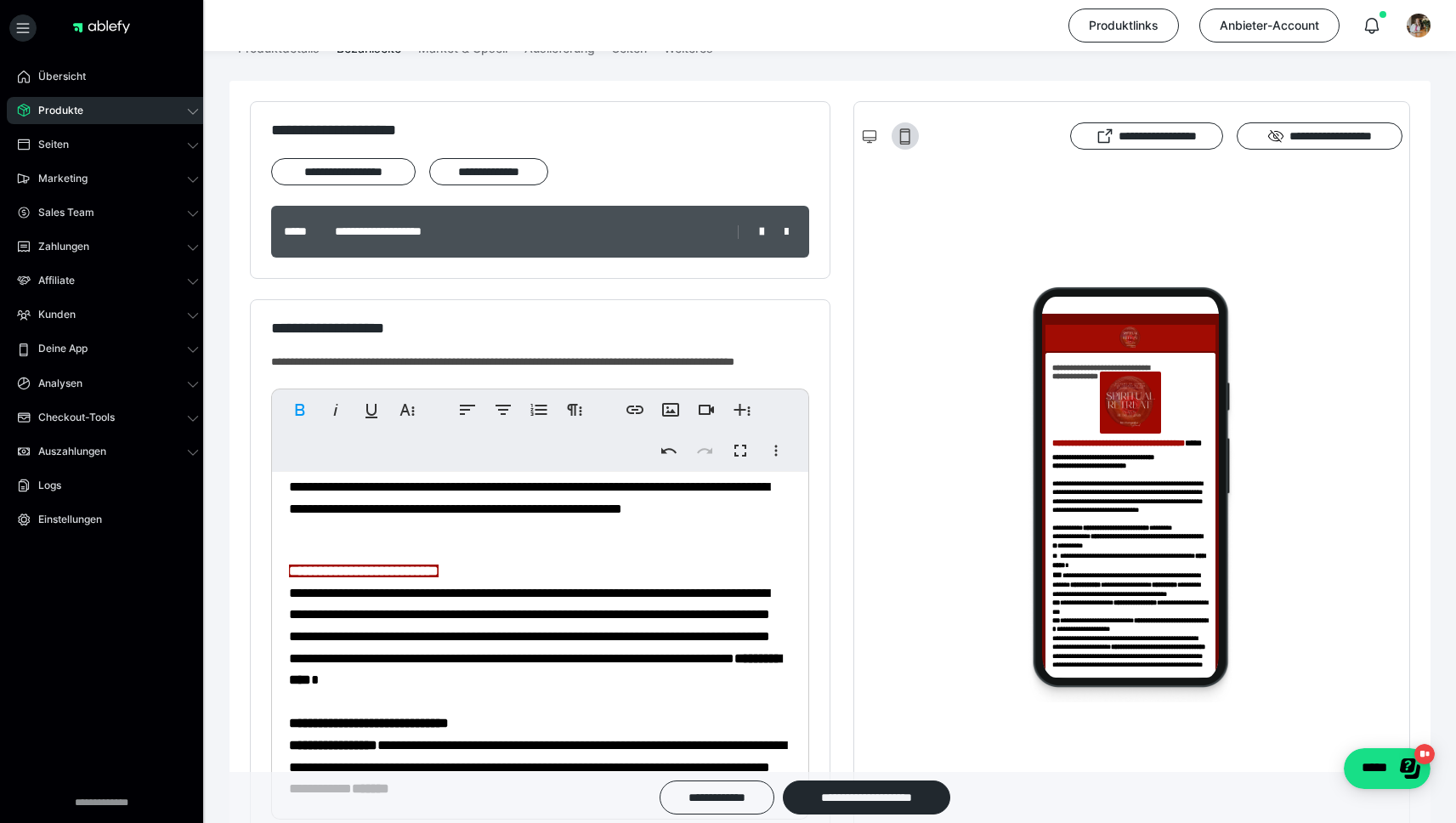 scroll, scrollTop: 612, scrollLeft: 0, axis: vertical 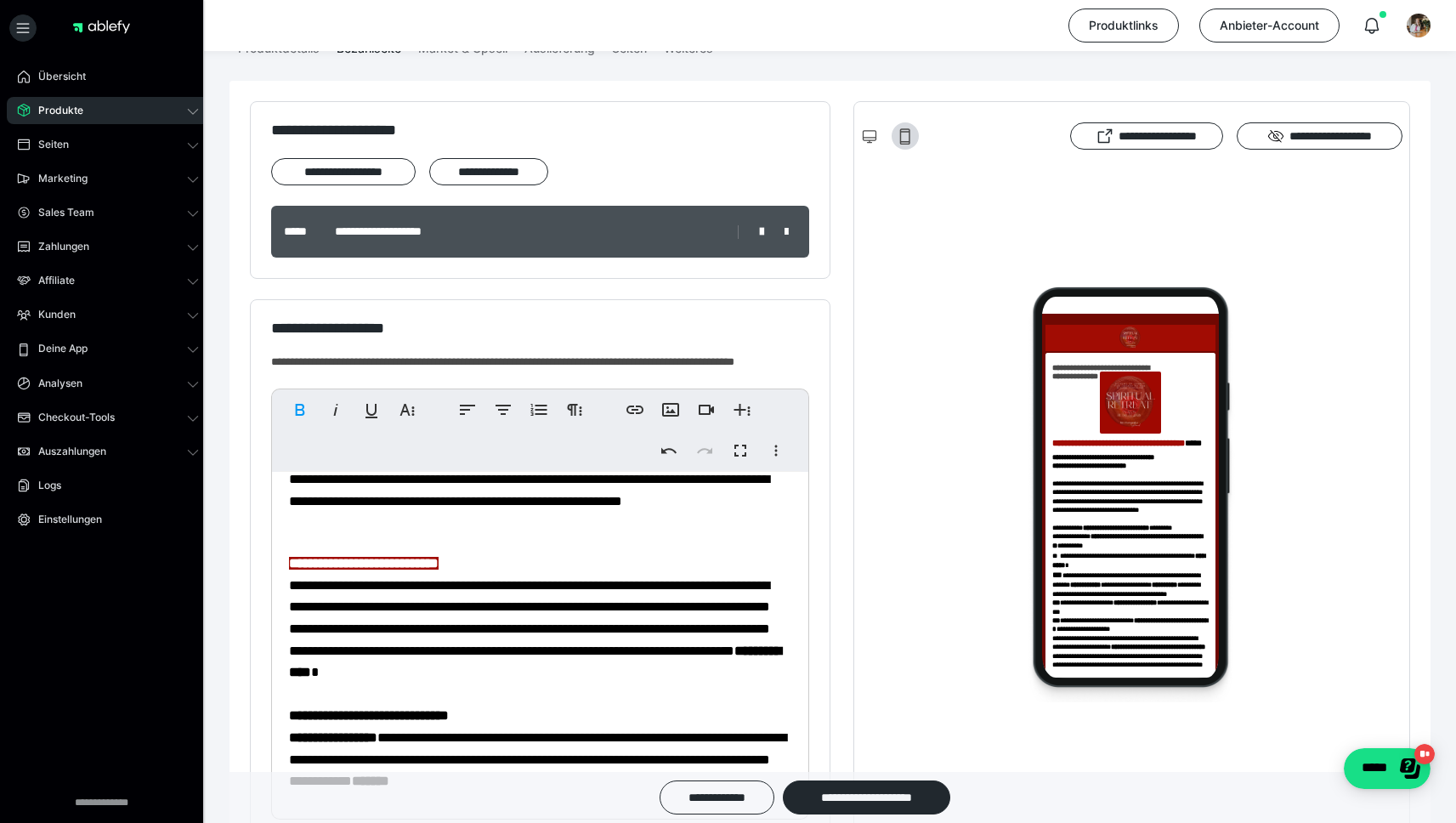 click on "**********" at bounding box center (529, 490) 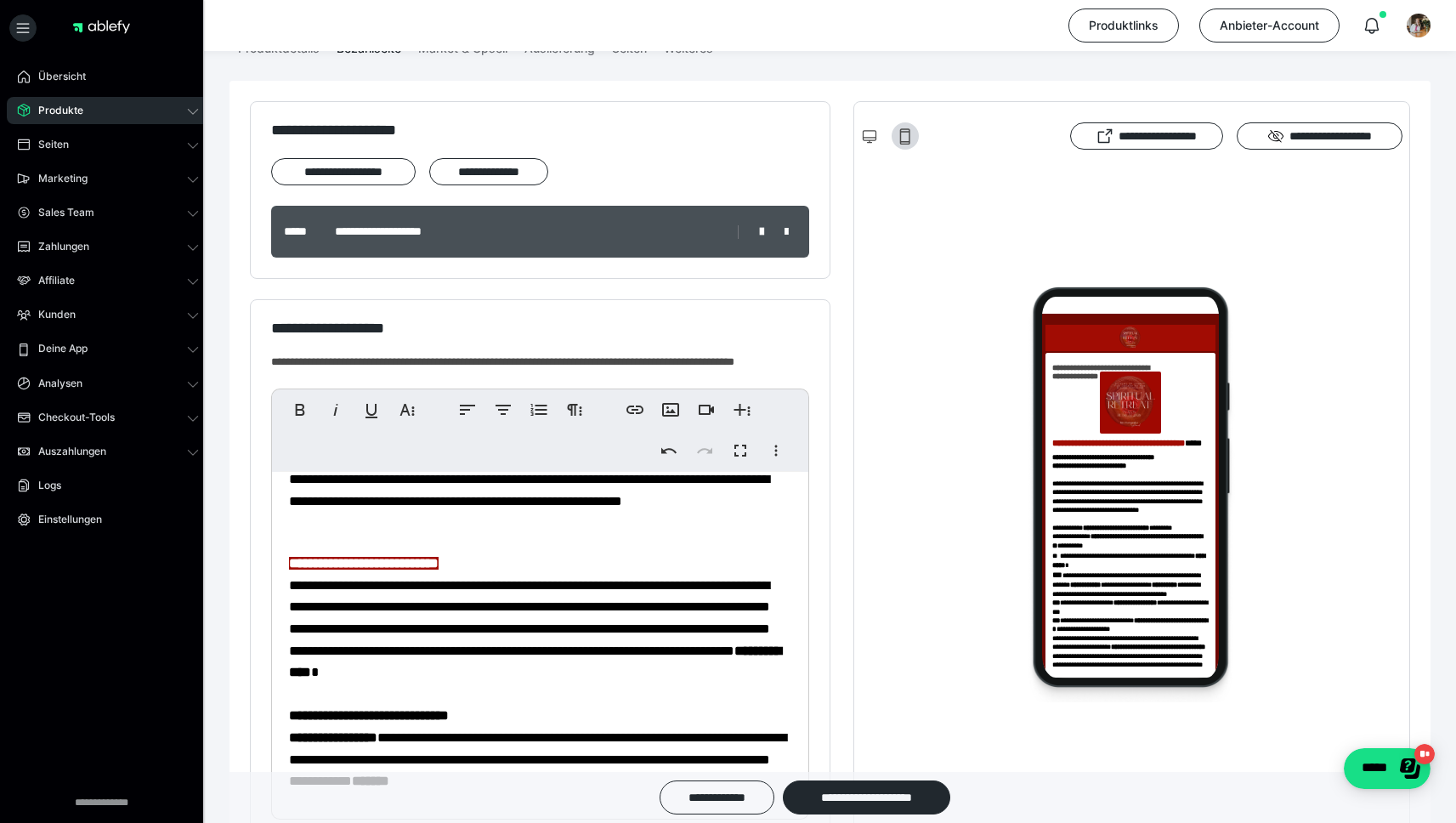 click on "**********" at bounding box center [540, 840] 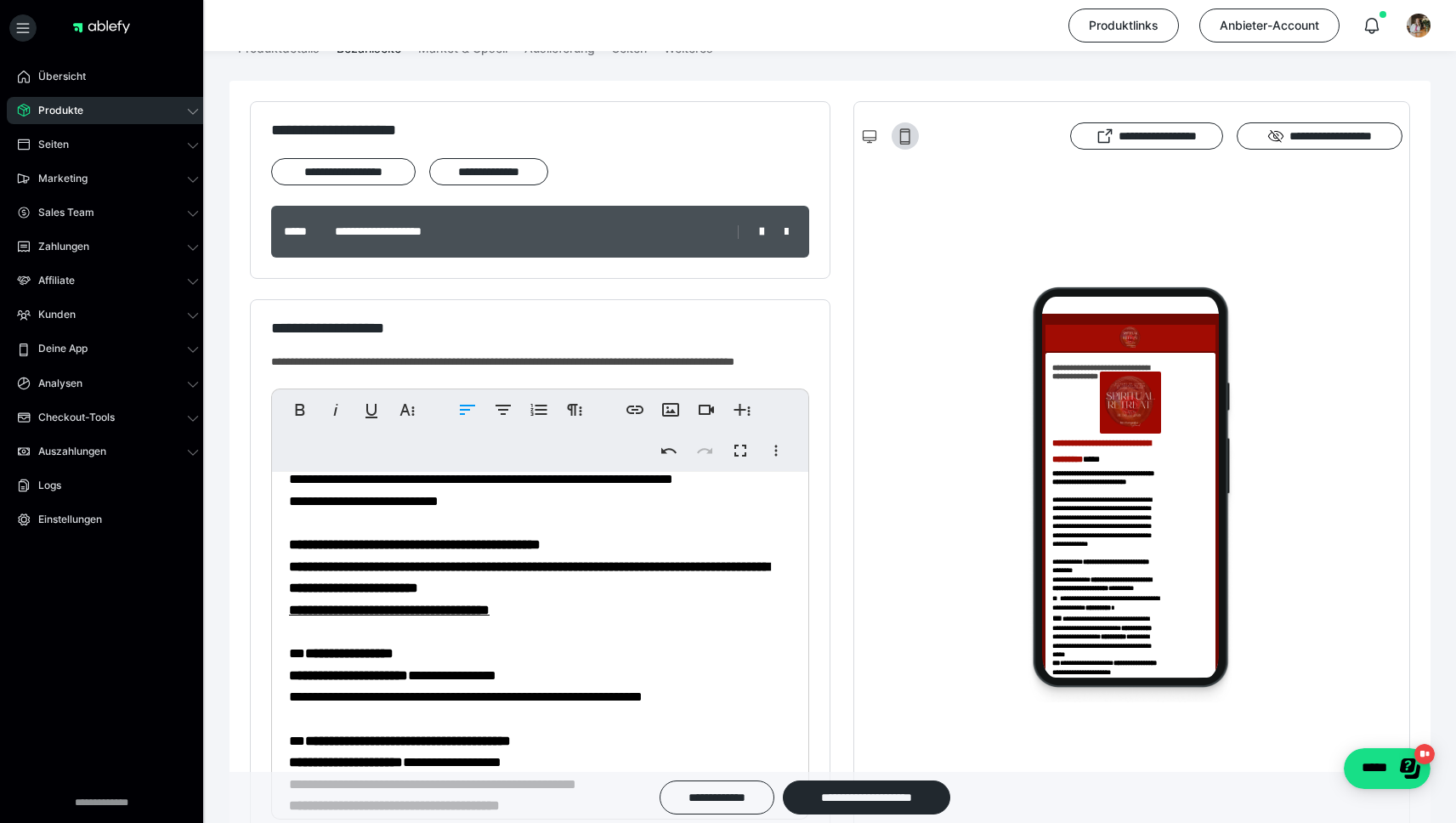 scroll, scrollTop: 1160, scrollLeft: 0, axis: vertical 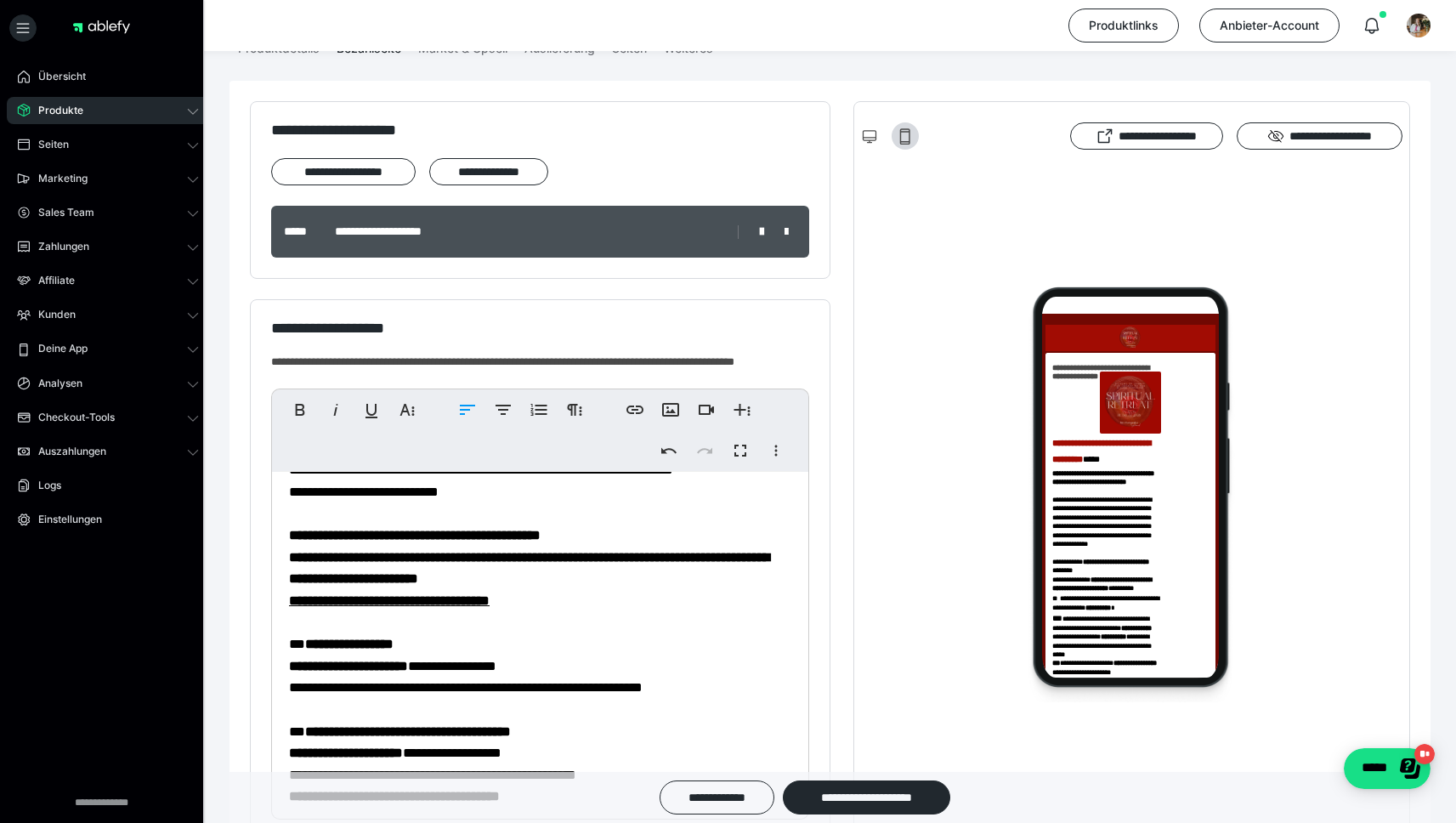 click on "**********" at bounding box center [534, 429] 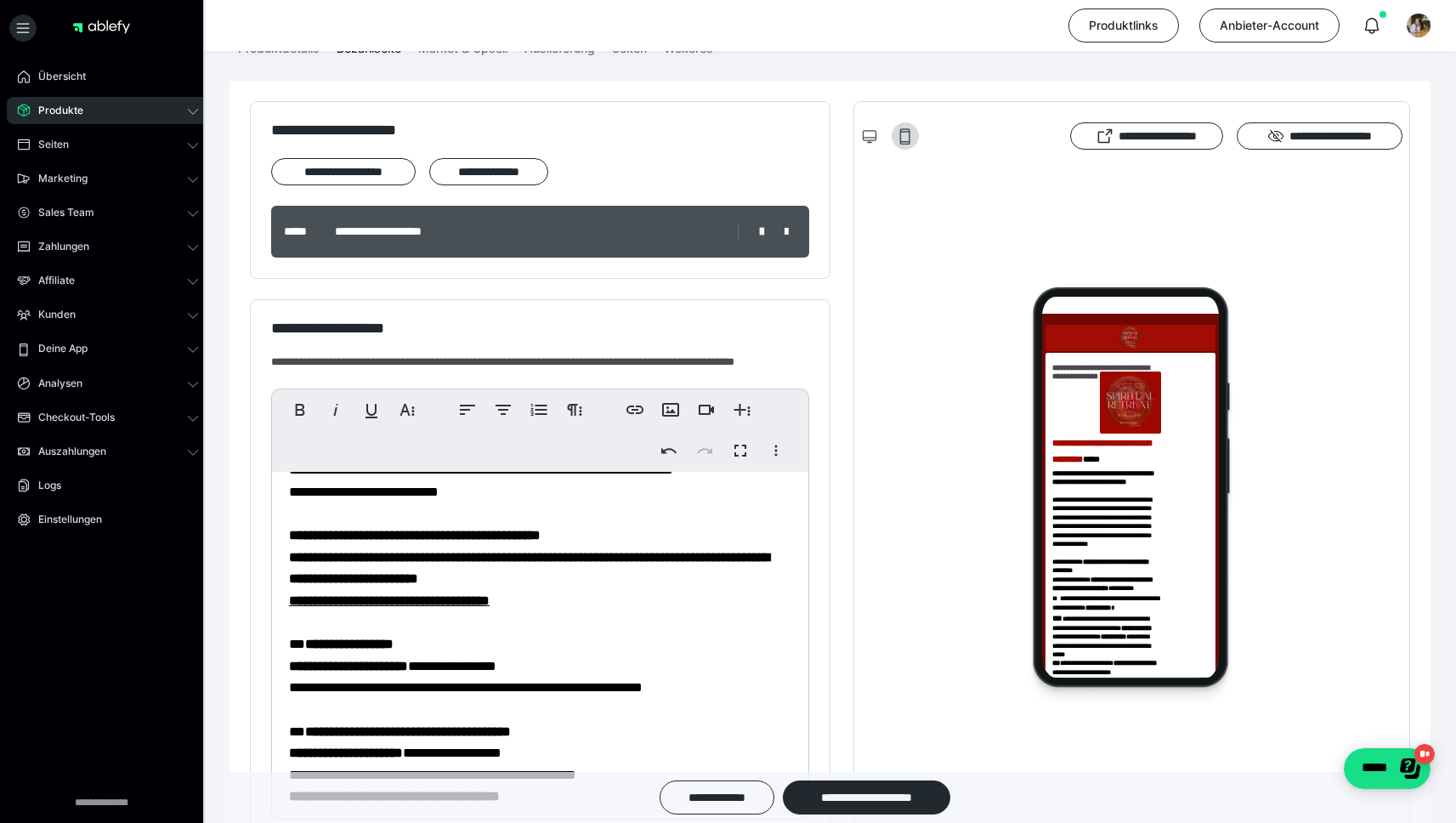 copy on "**" 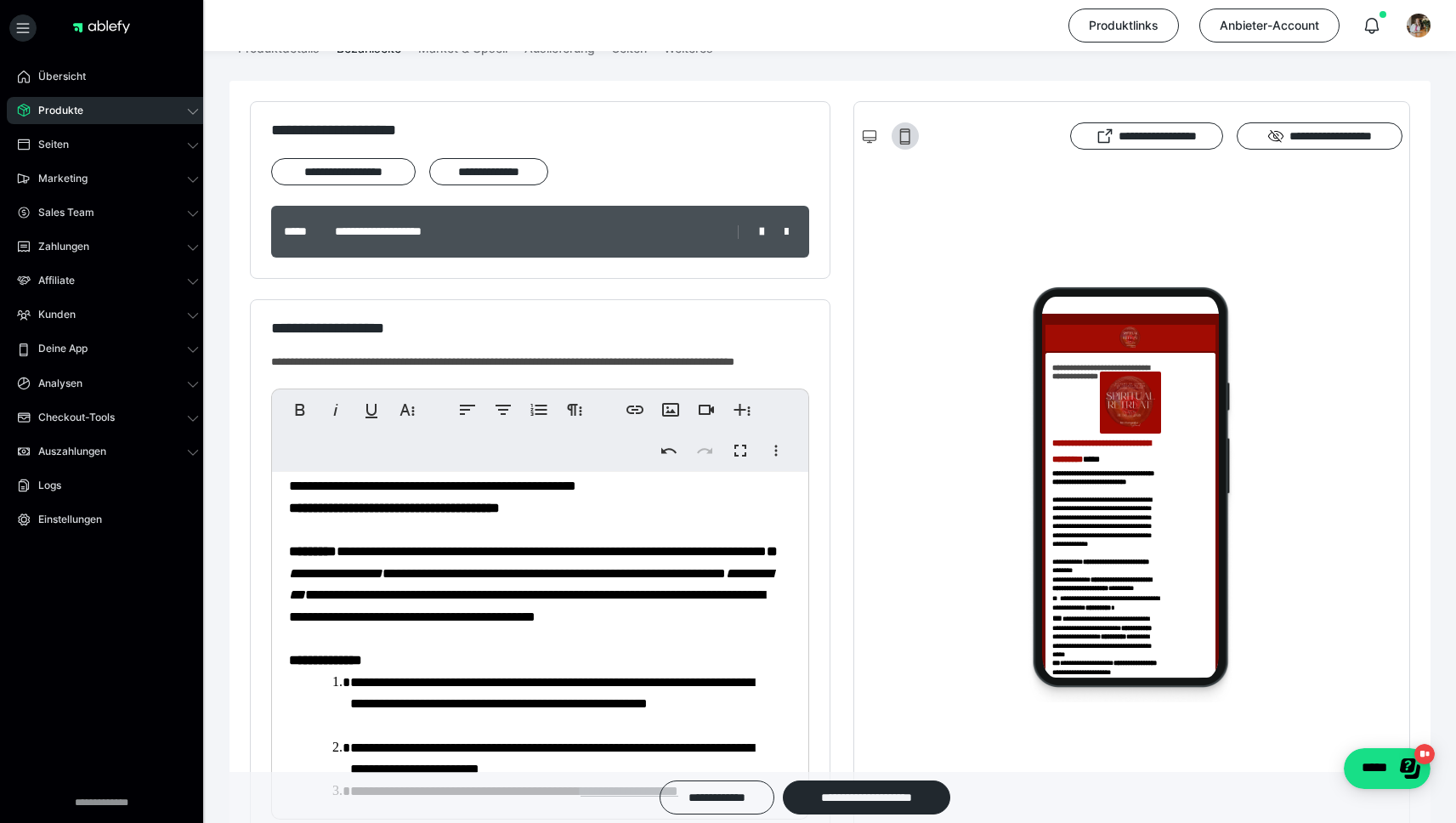 scroll, scrollTop: 1475, scrollLeft: 0, axis: vertical 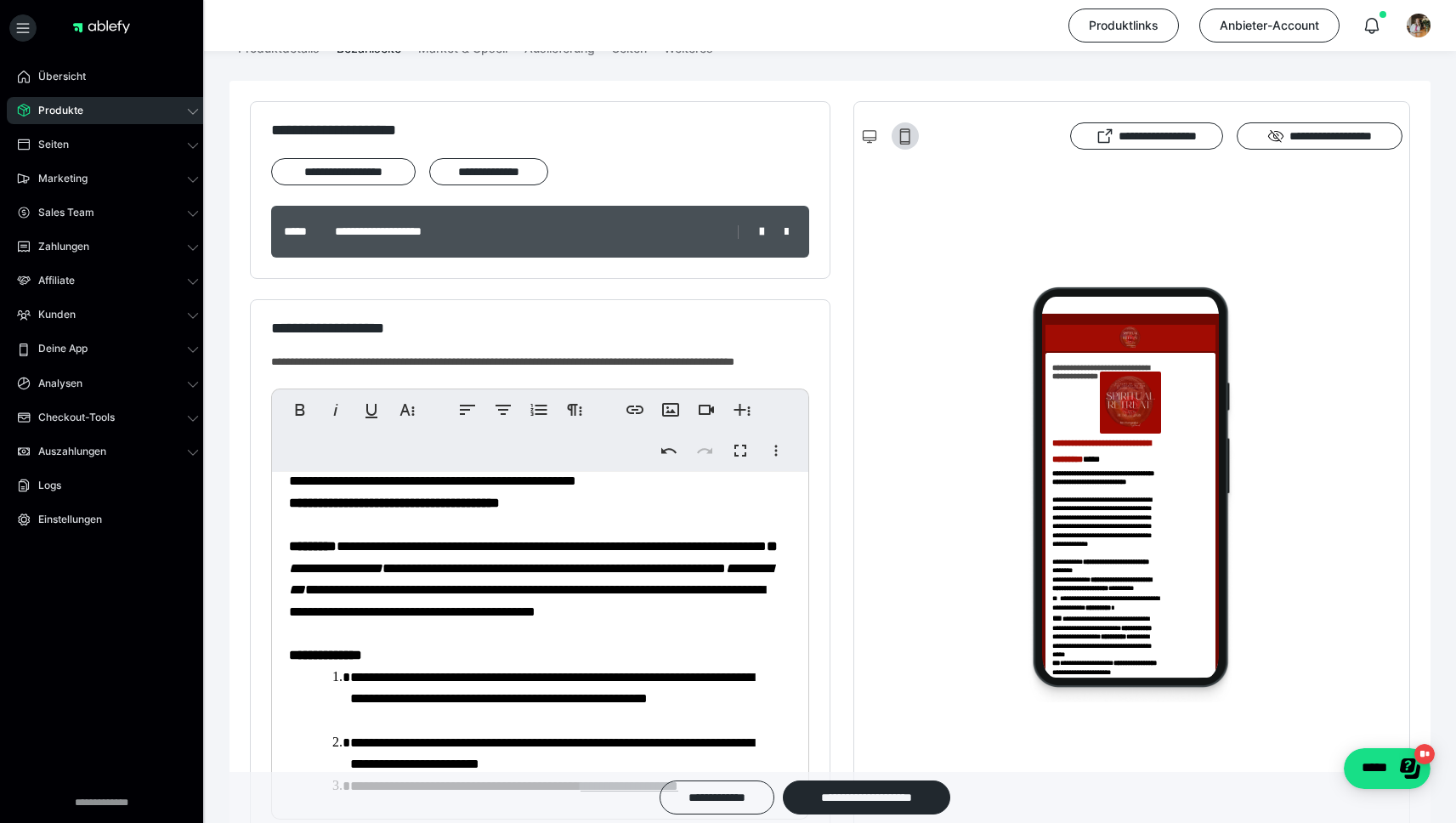 drag, startPoint x: 612, startPoint y: 555, endPoint x: 371, endPoint y: 550, distance: 241.0519 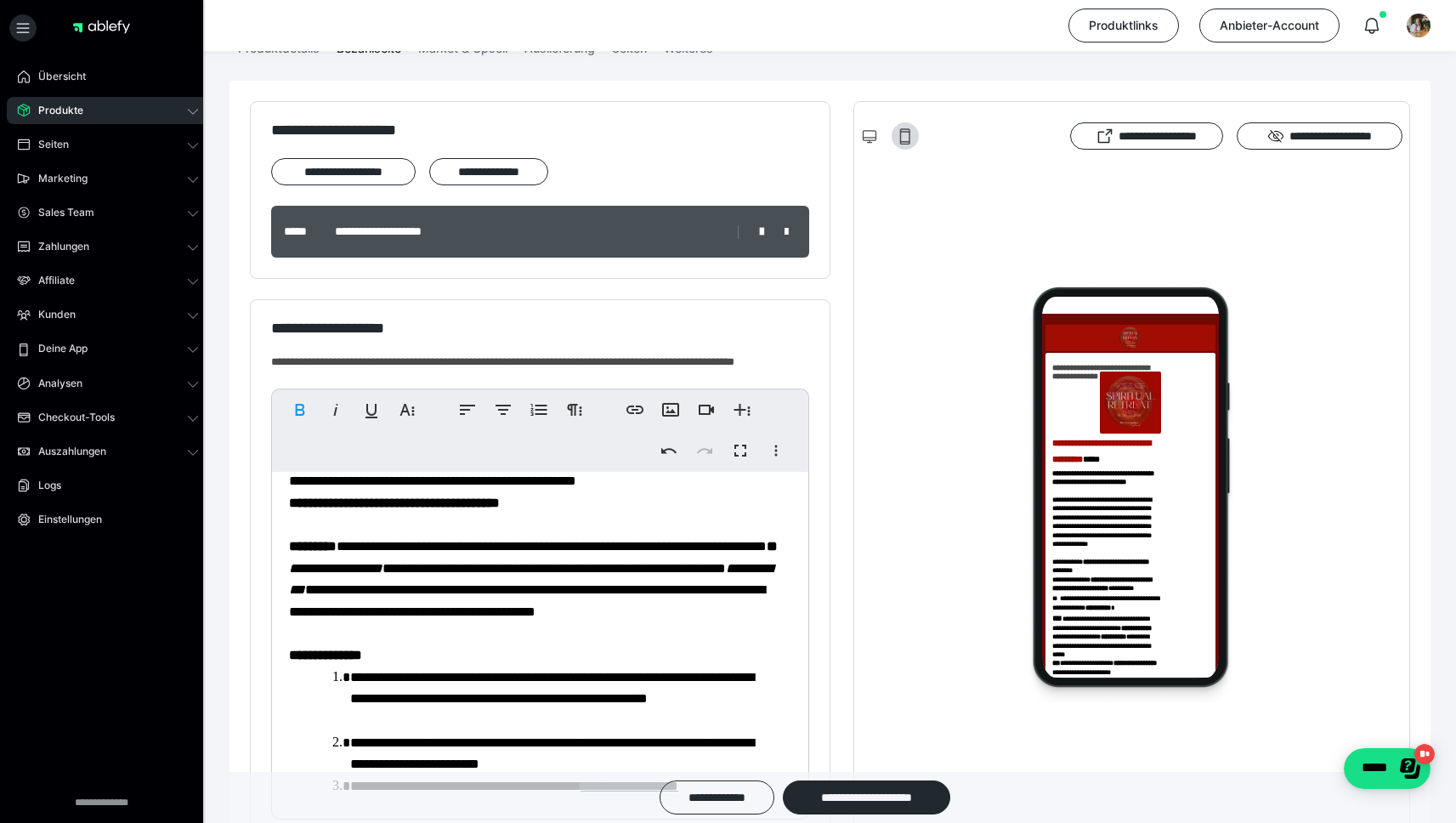 click on "**********" at bounding box center [529, 274] 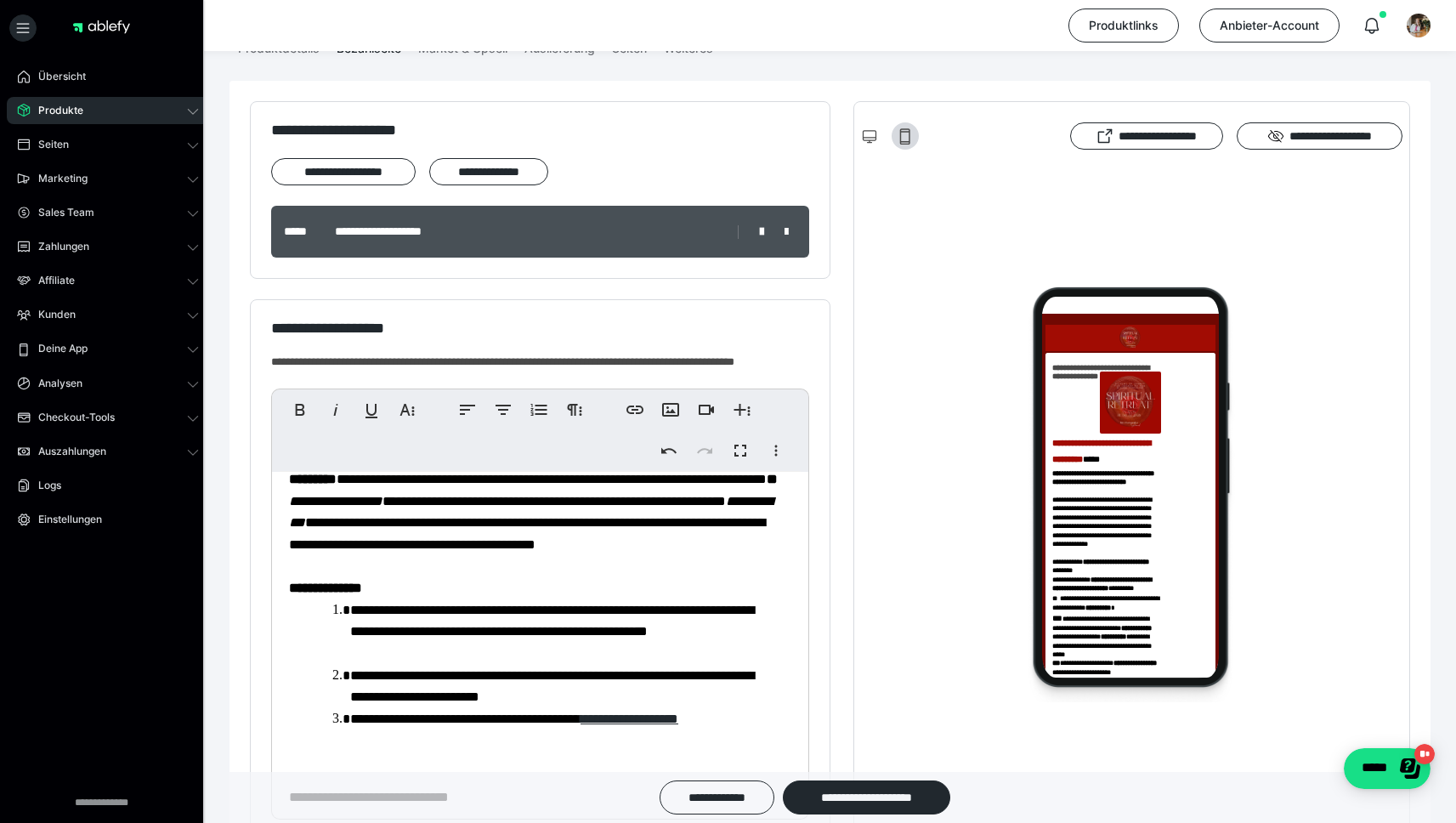 scroll, scrollTop: 1544, scrollLeft: 0, axis: vertical 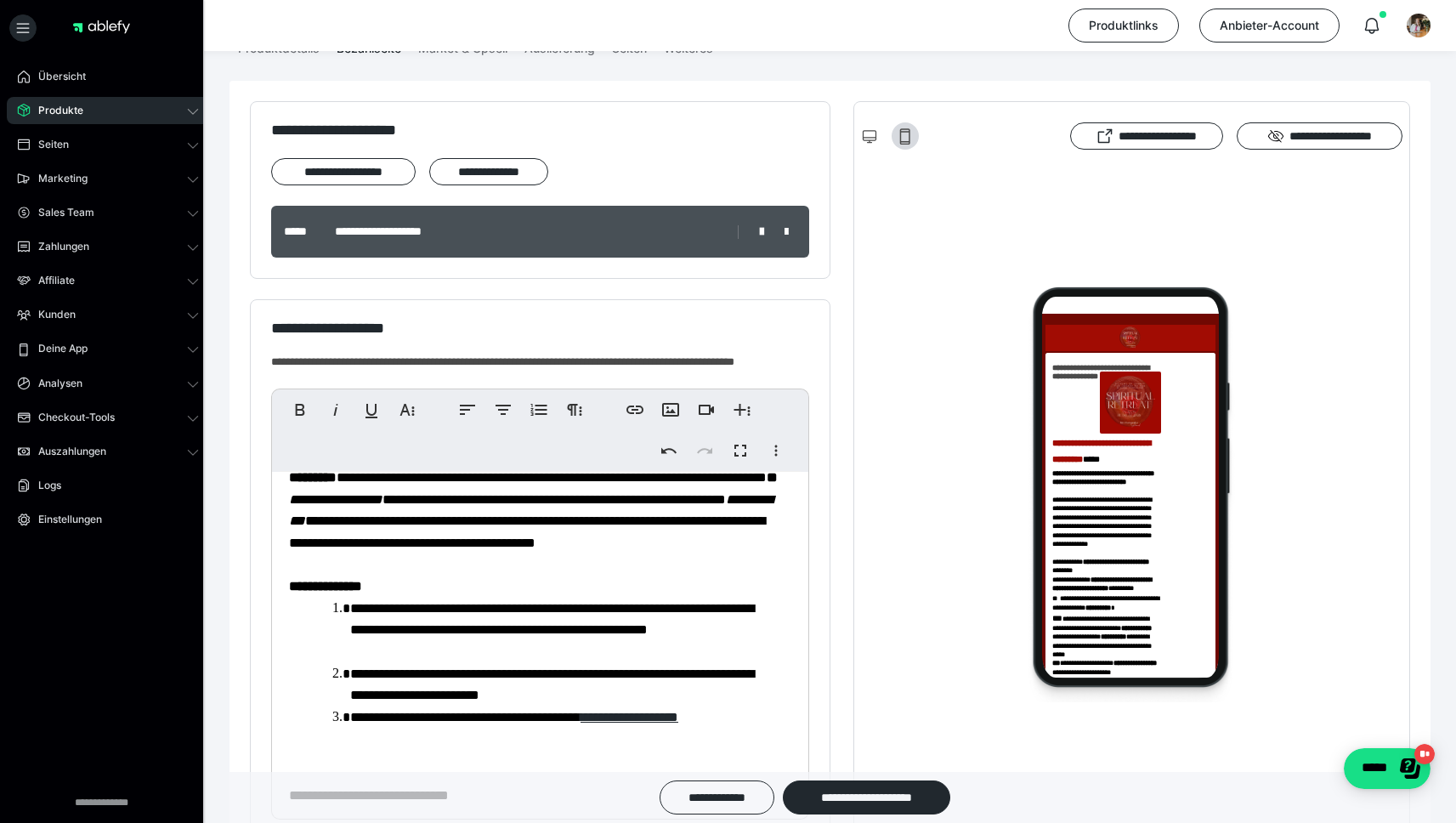 click on "**********" at bounding box center [389, 238] 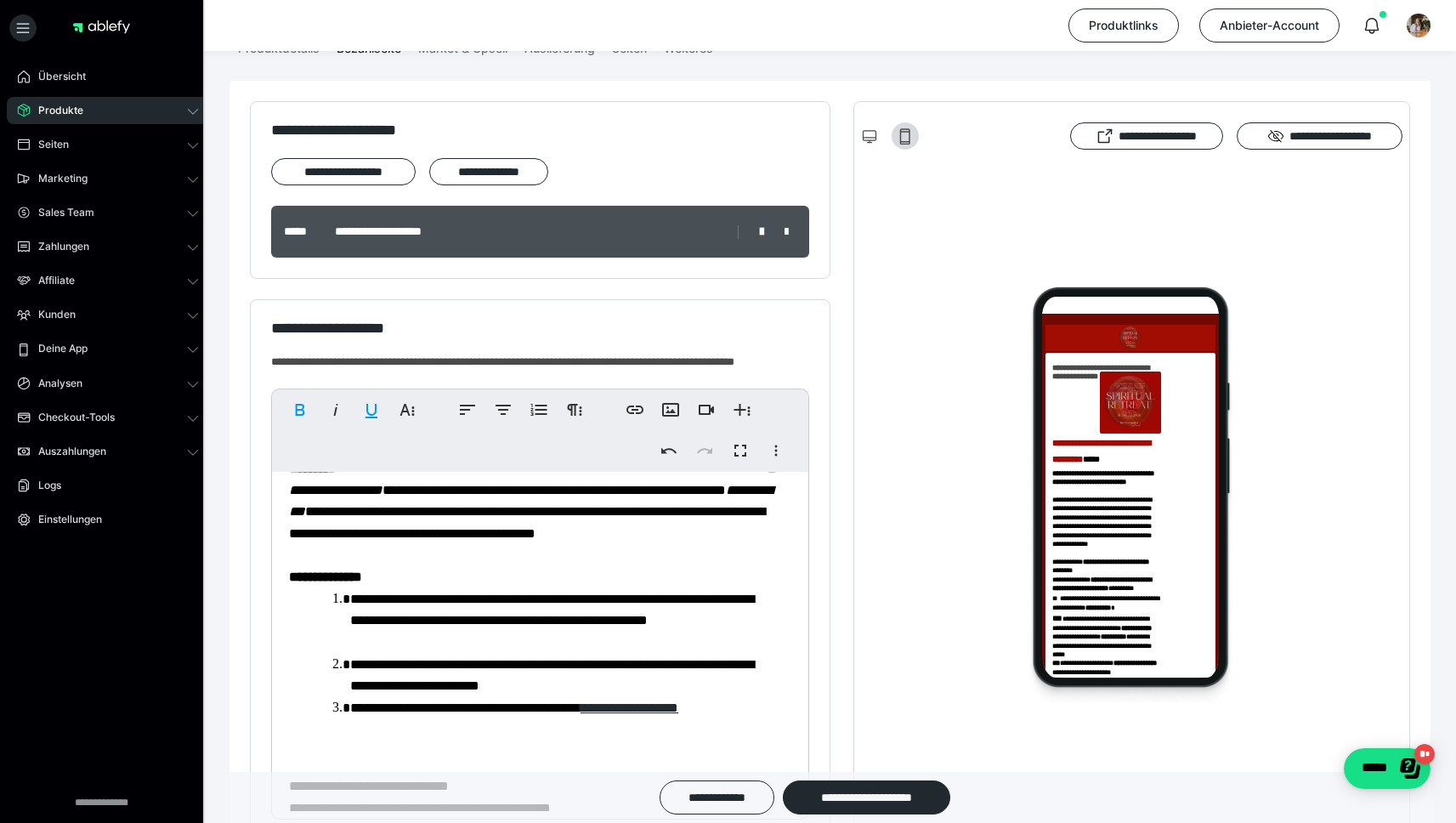 scroll, scrollTop: 1558, scrollLeft: 0, axis: vertical 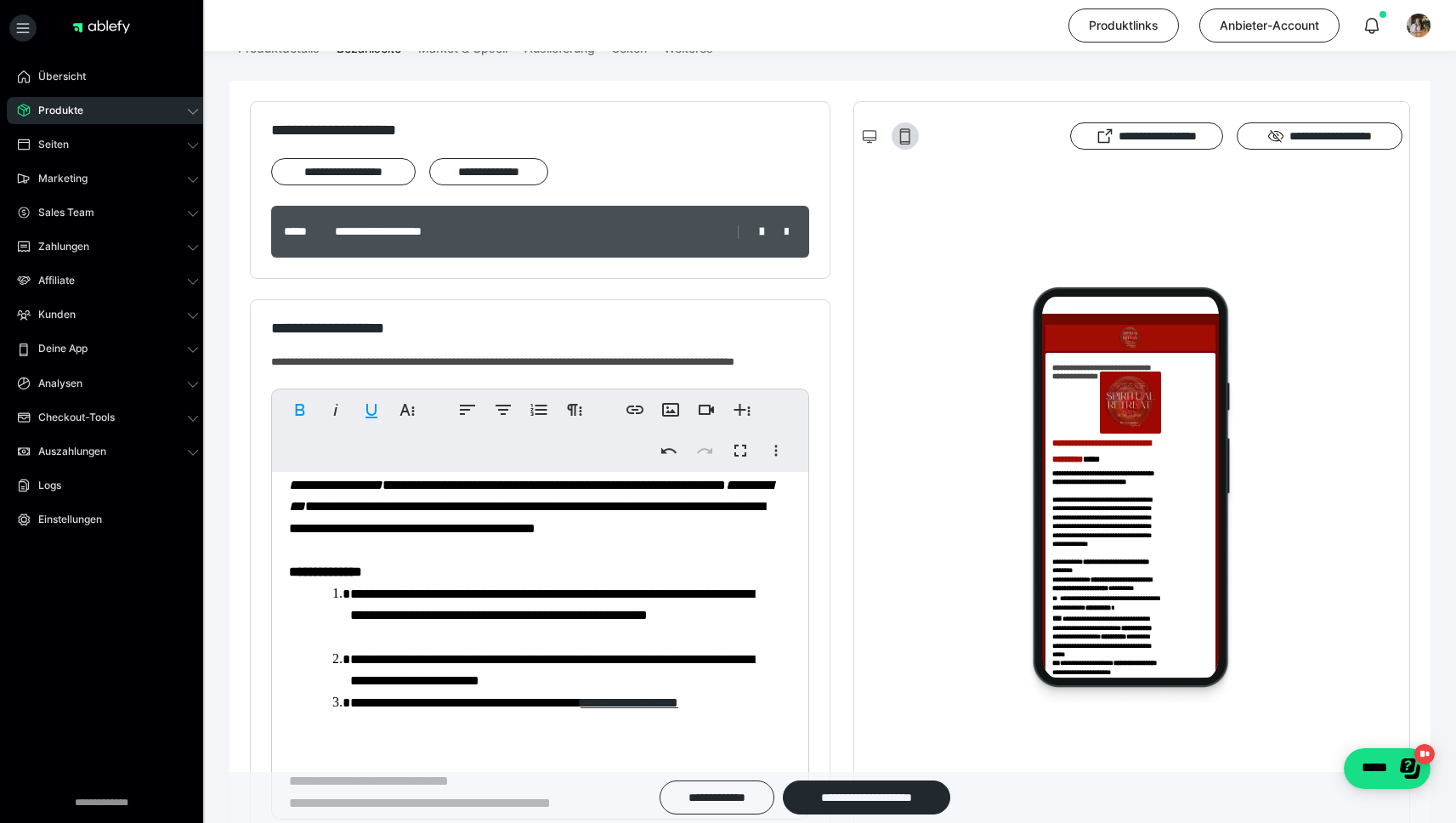 click on "**********" at bounding box center [534, 41] 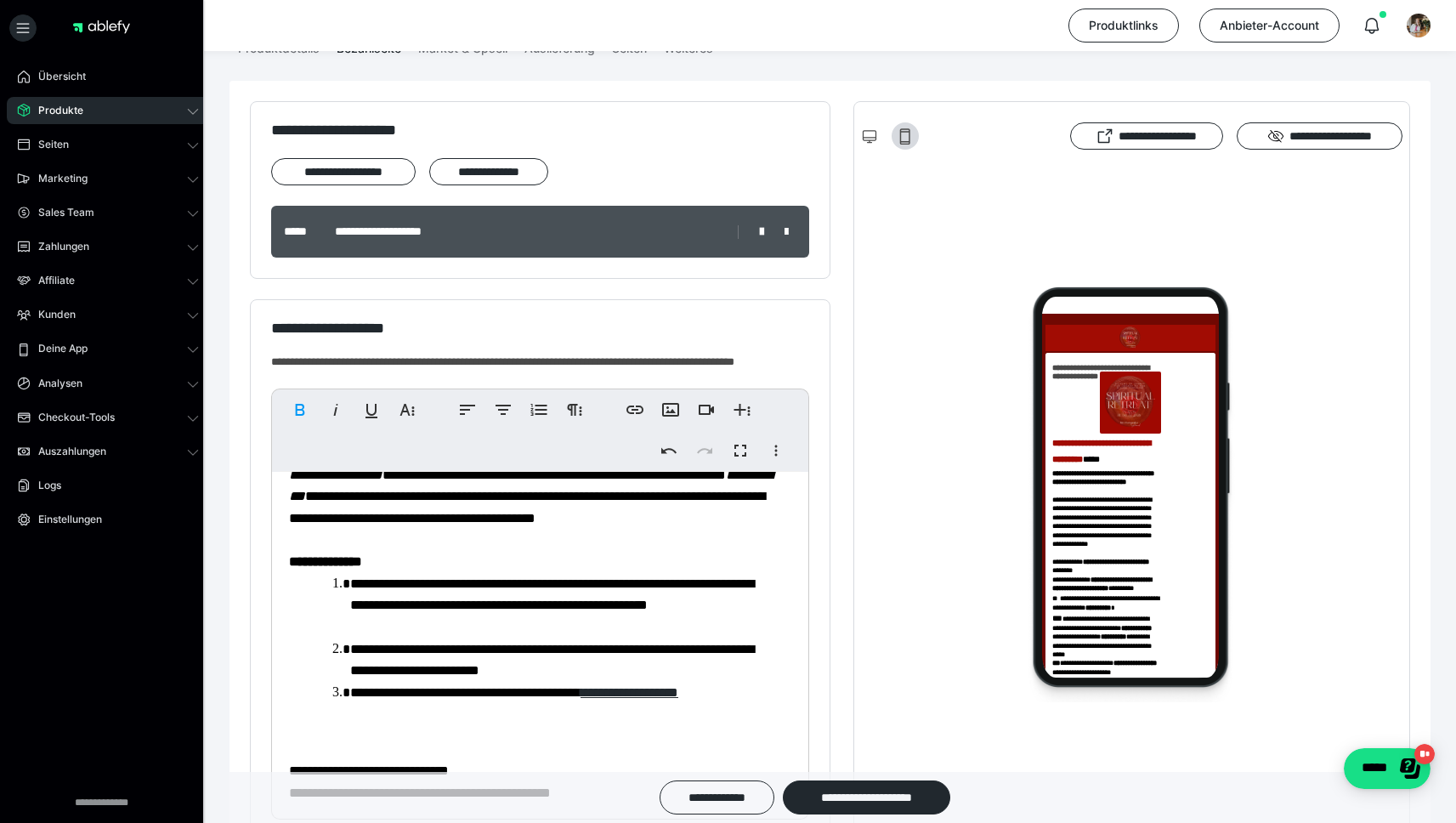scroll, scrollTop: 1572, scrollLeft: 0, axis: vertical 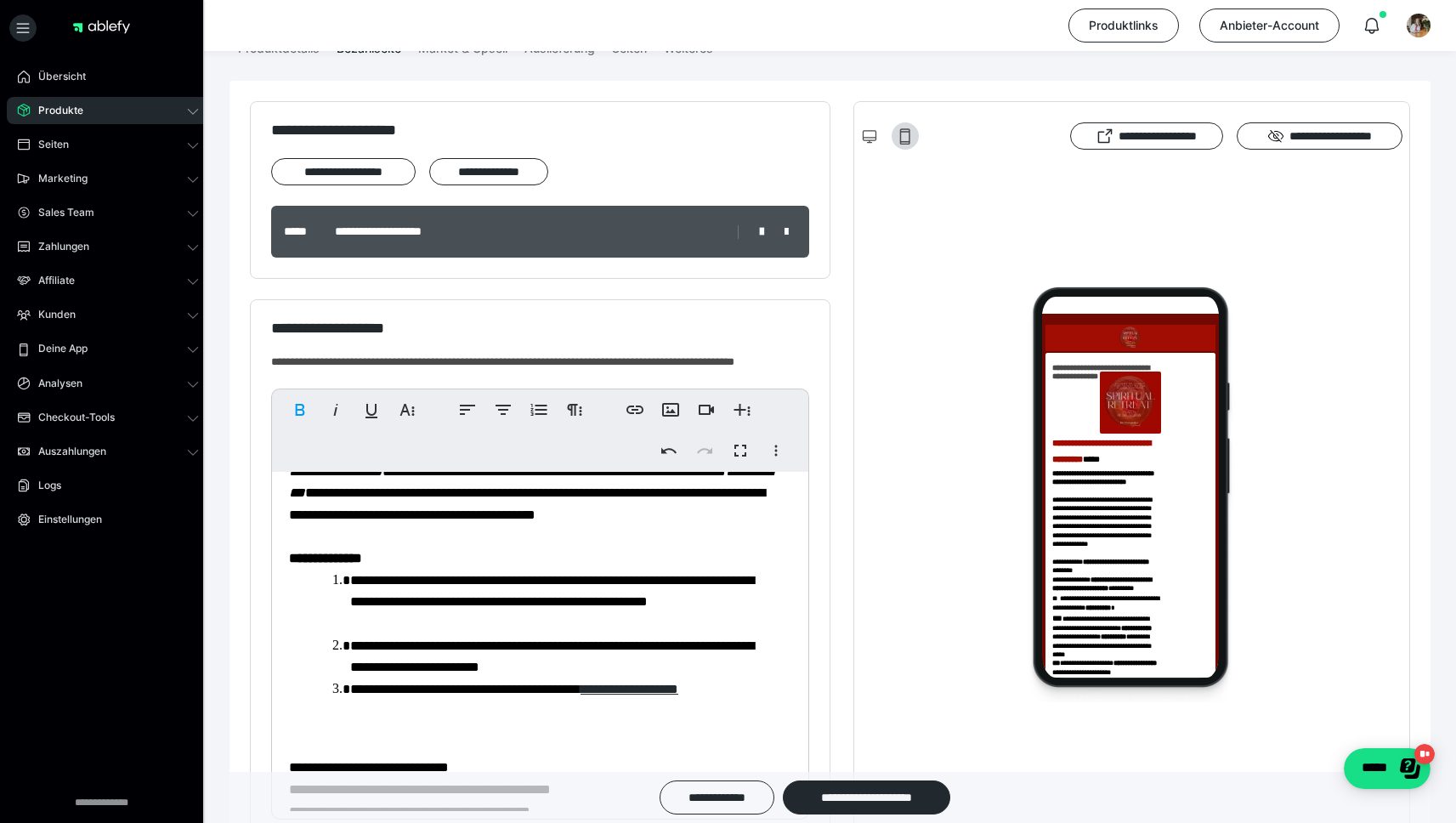 drag, startPoint x: 526, startPoint y: 568, endPoint x: 448, endPoint y: 566, distance: 78.025637 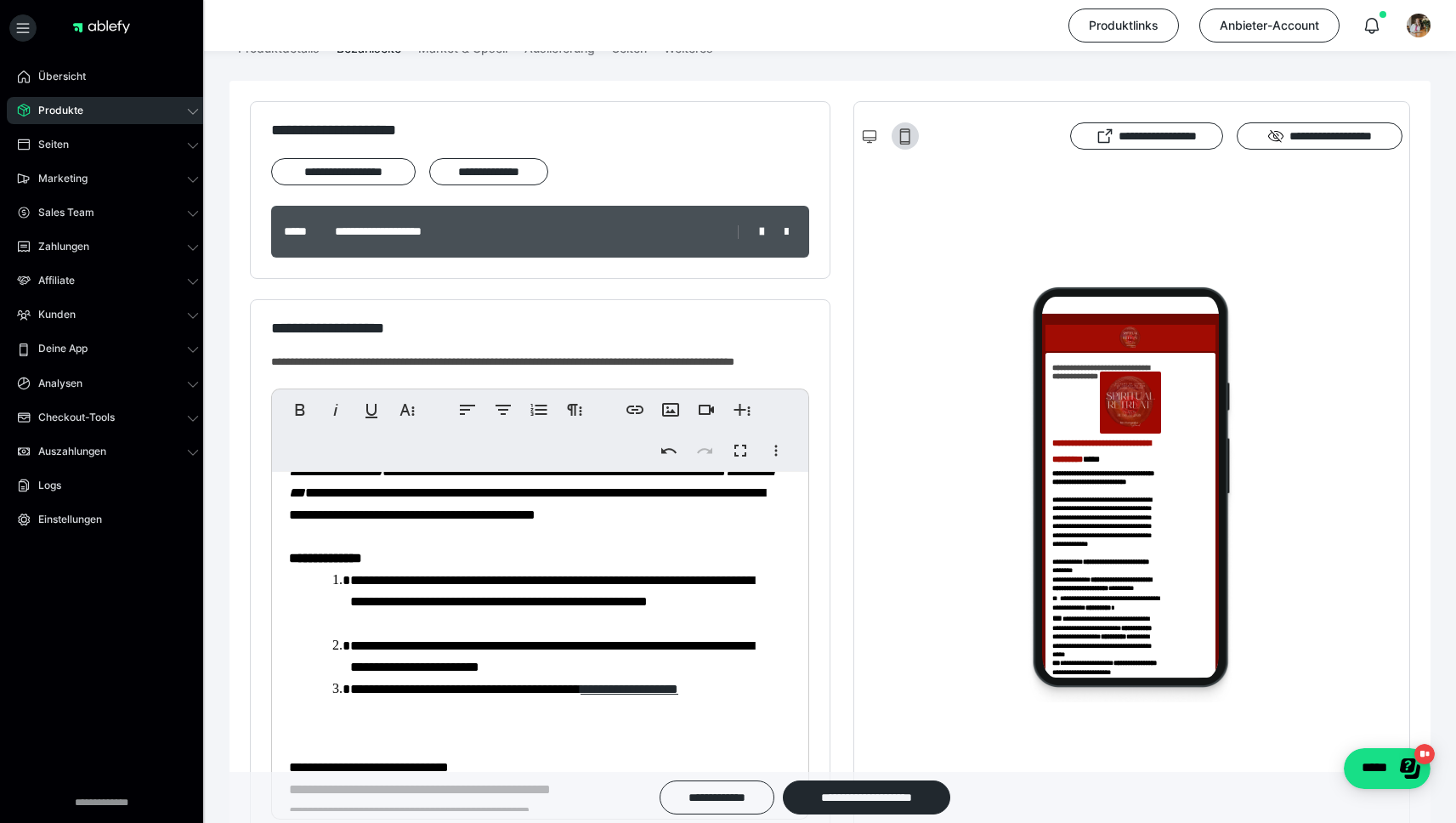 click on "**********" at bounding box center (533, 242) 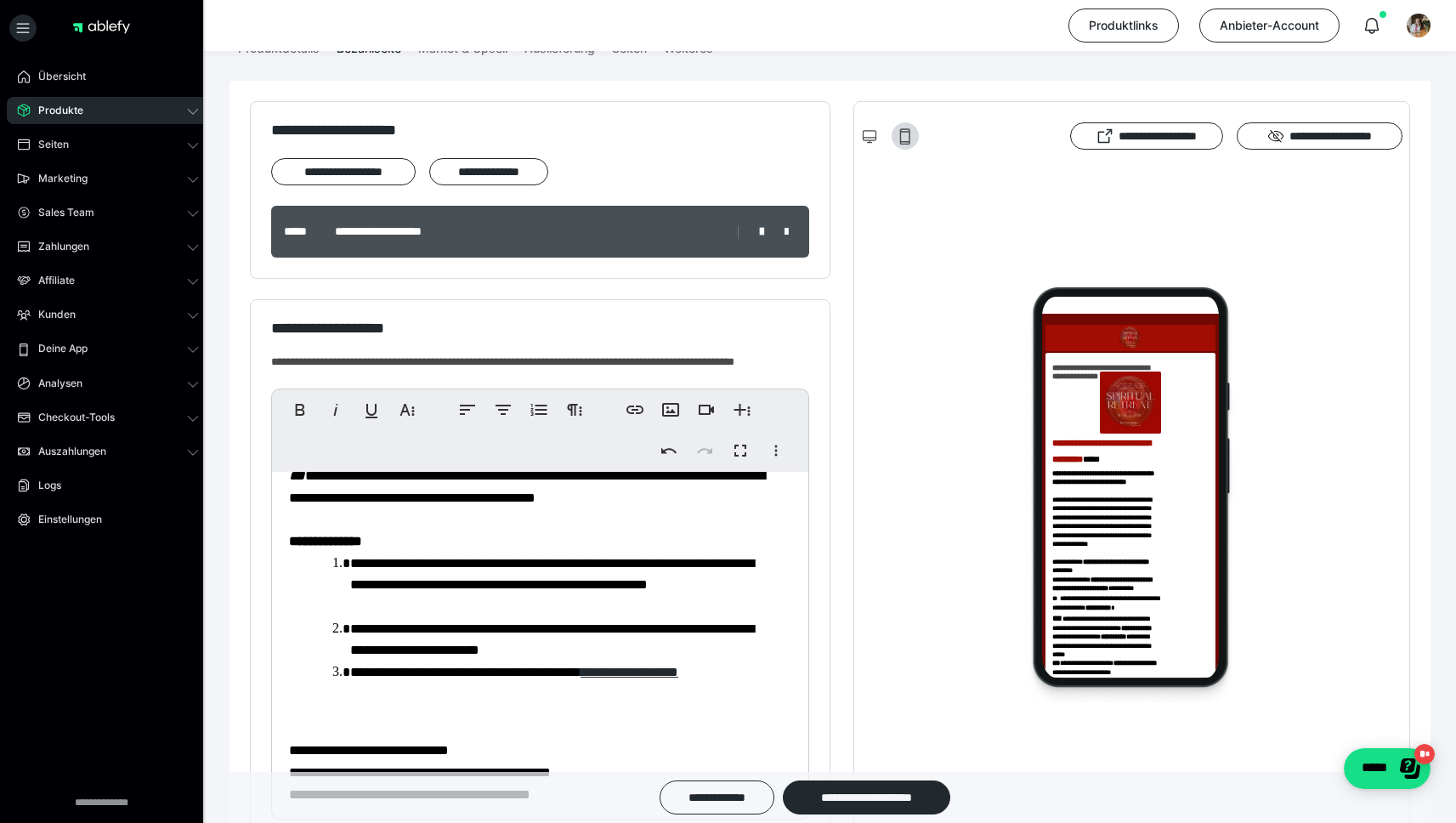 scroll, scrollTop: 1590, scrollLeft: 0, axis: vertical 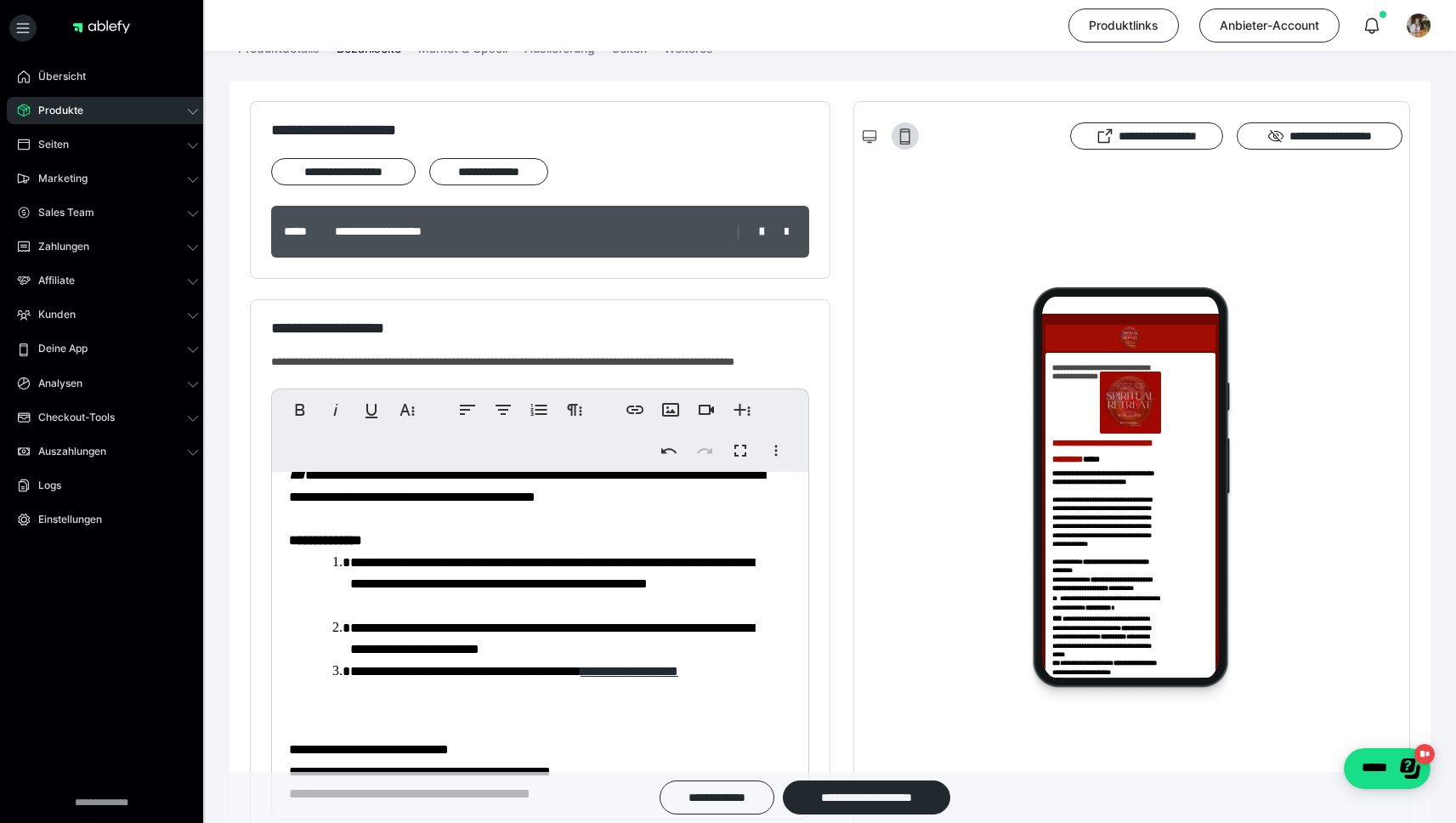 drag, startPoint x: 700, startPoint y: 549, endPoint x: 542, endPoint y: 538, distance: 158.38245 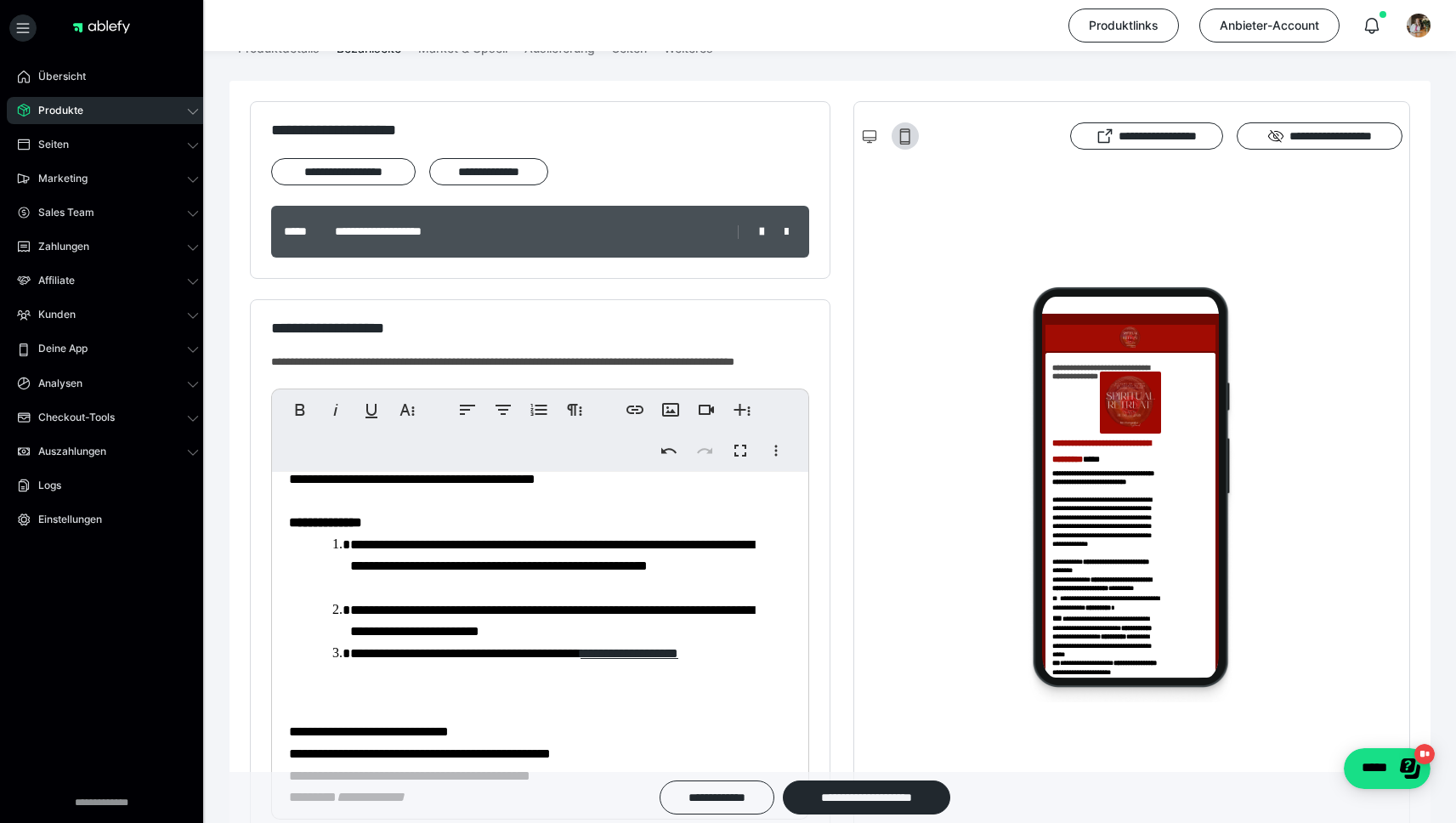 scroll, scrollTop: 1614, scrollLeft: 0, axis: vertical 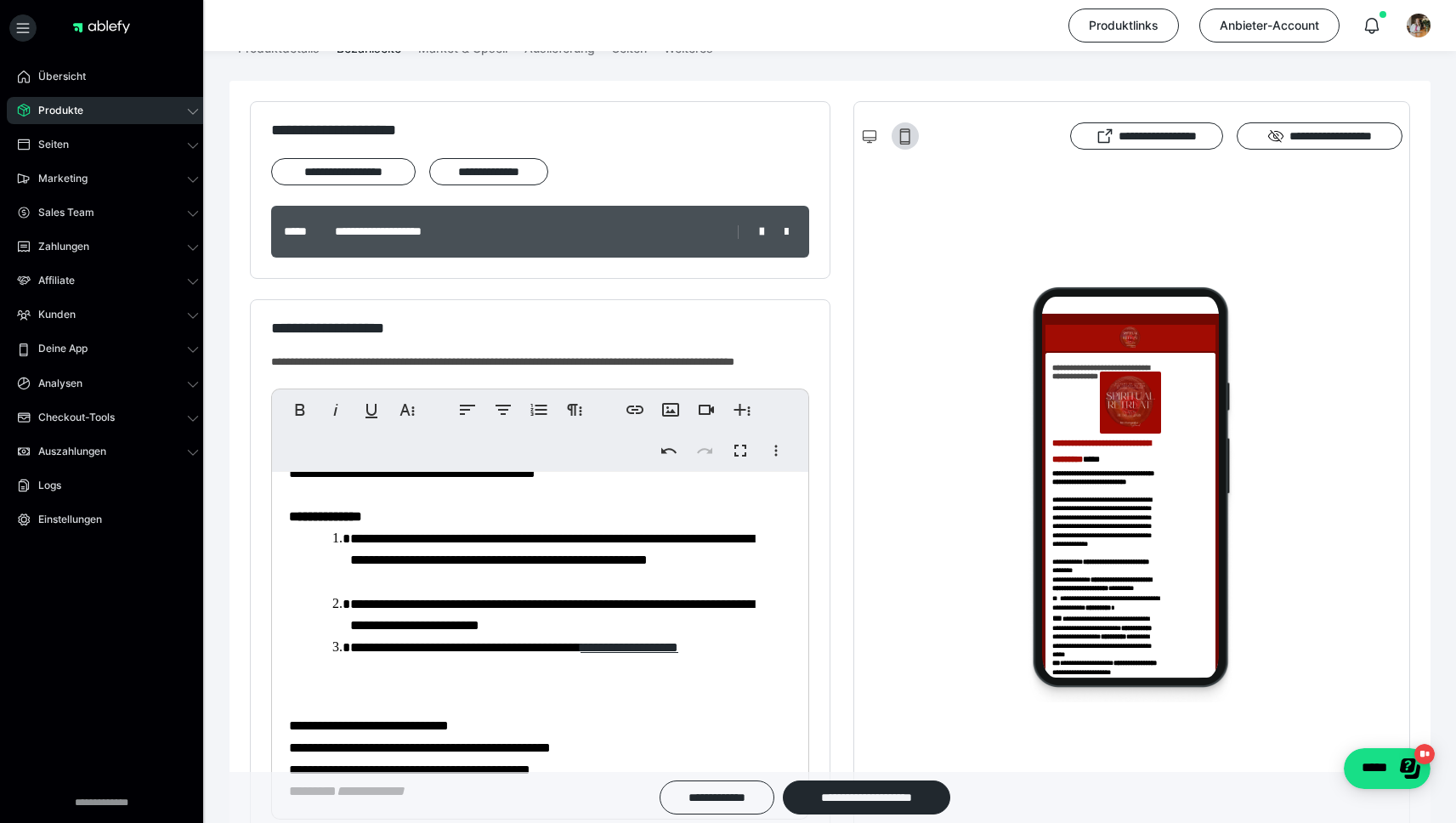 click on "**********" at bounding box center [534, -14] 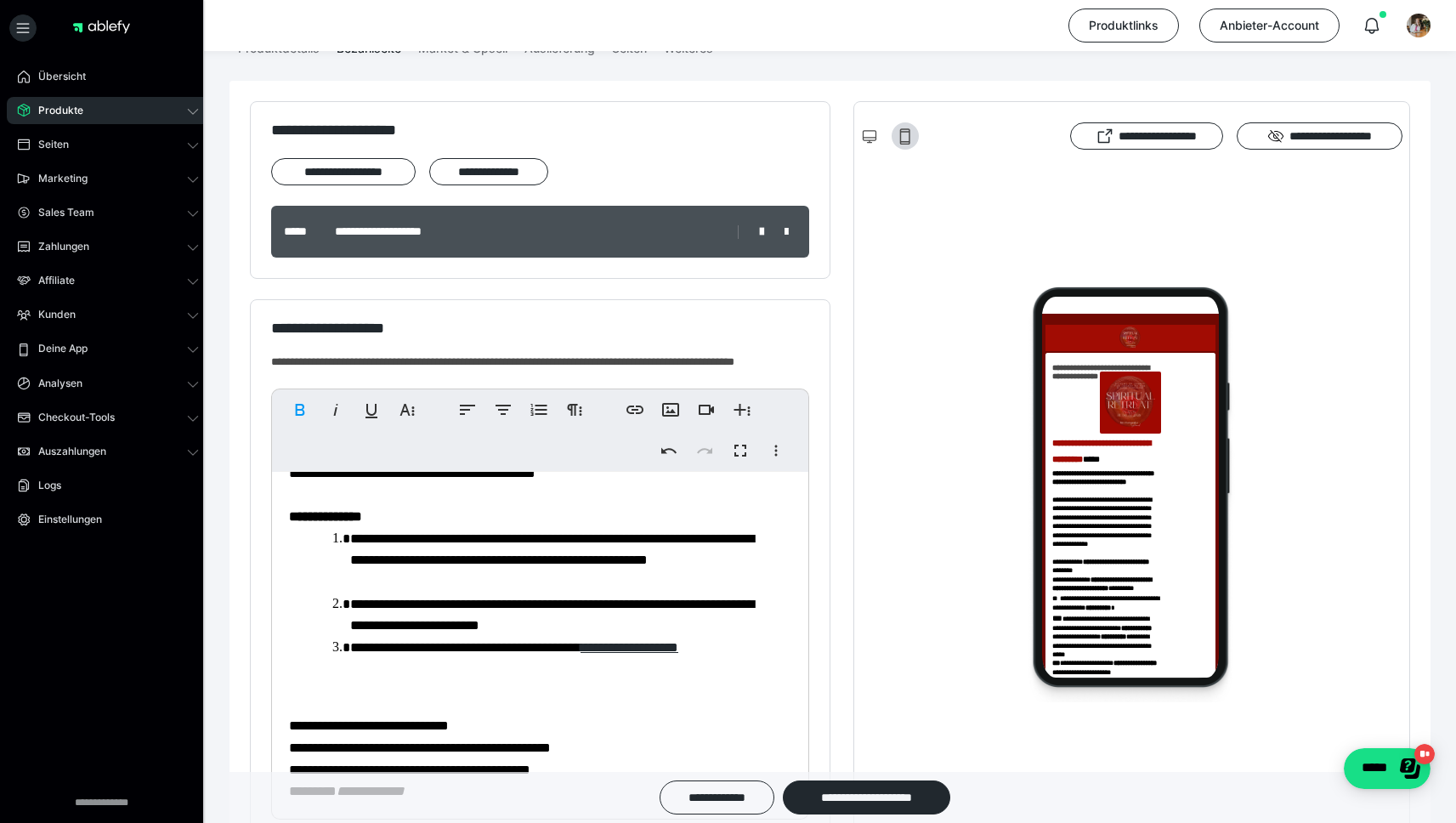 click on "**********" at bounding box center [346, 321] 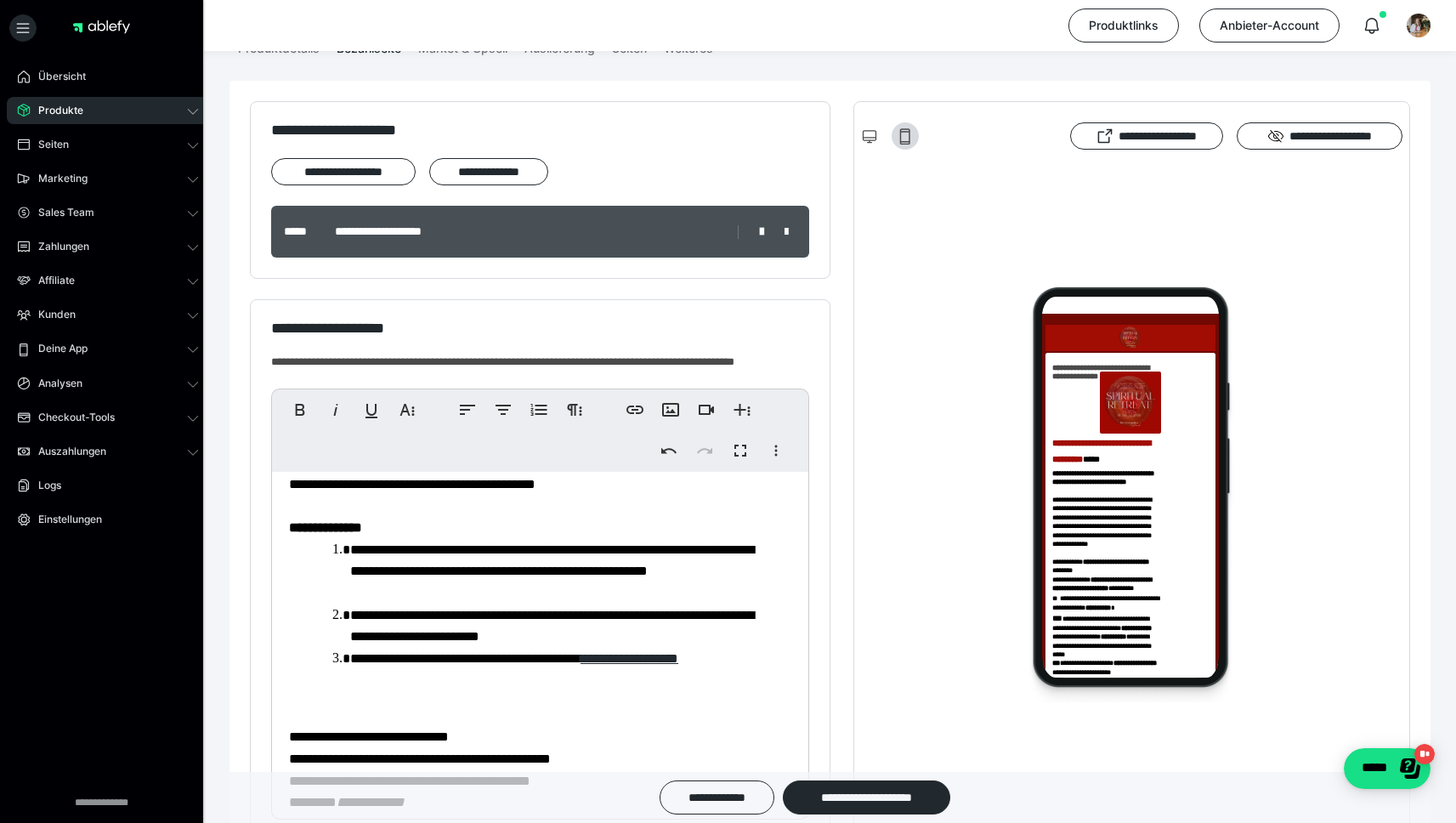 scroll, scrollTop: 1598, scrollLeft: 0, axis: vertical 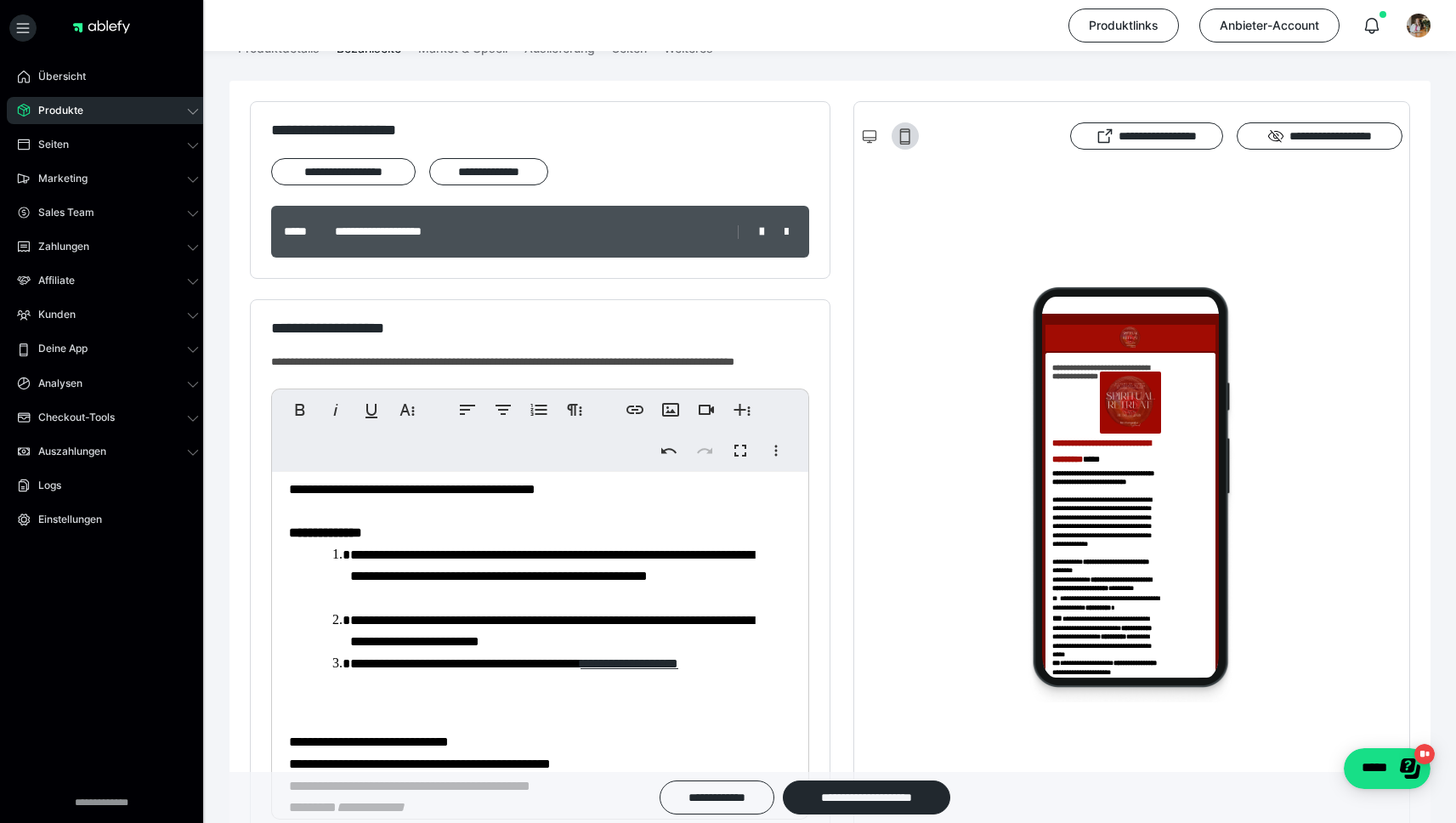 drag, startPoint x: 711, startPoint y: 539, endPoint x: 273, endPoint y: 491, distance: 440.62229 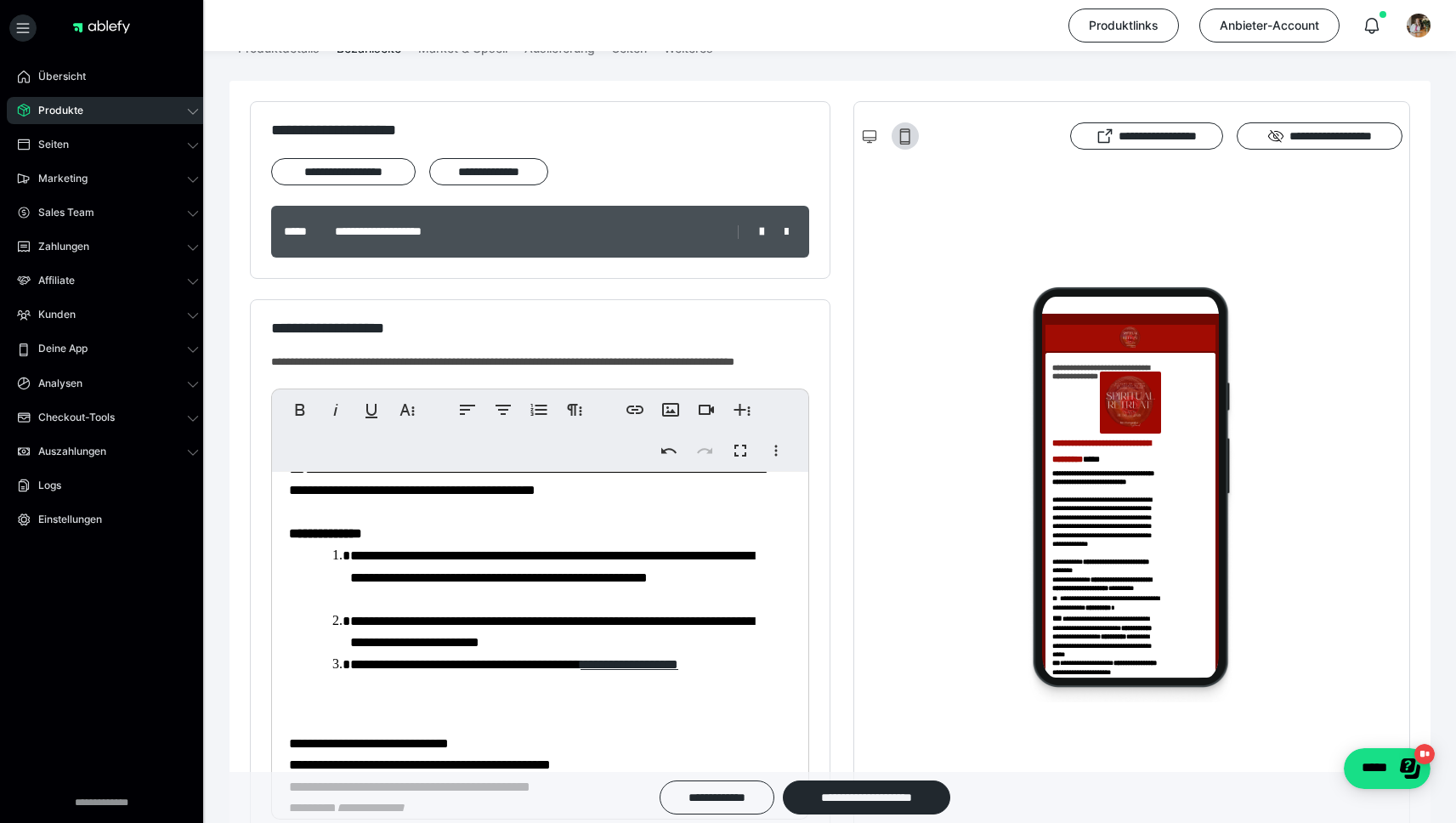 scroll, scrollTop: 1527, scrollLeft: 0, axis: vertical 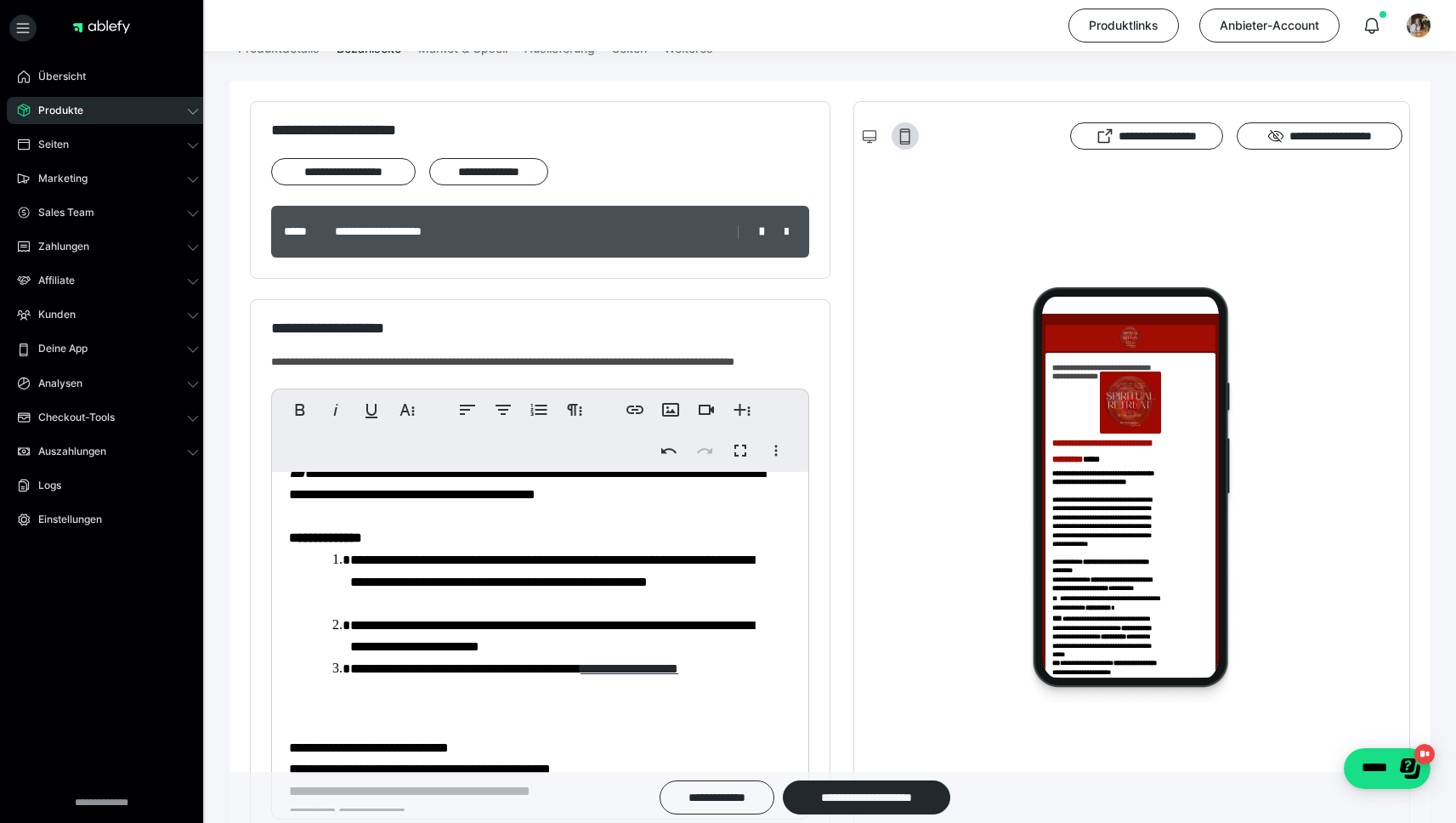 click on "**********" at bounding box center (534, 40) 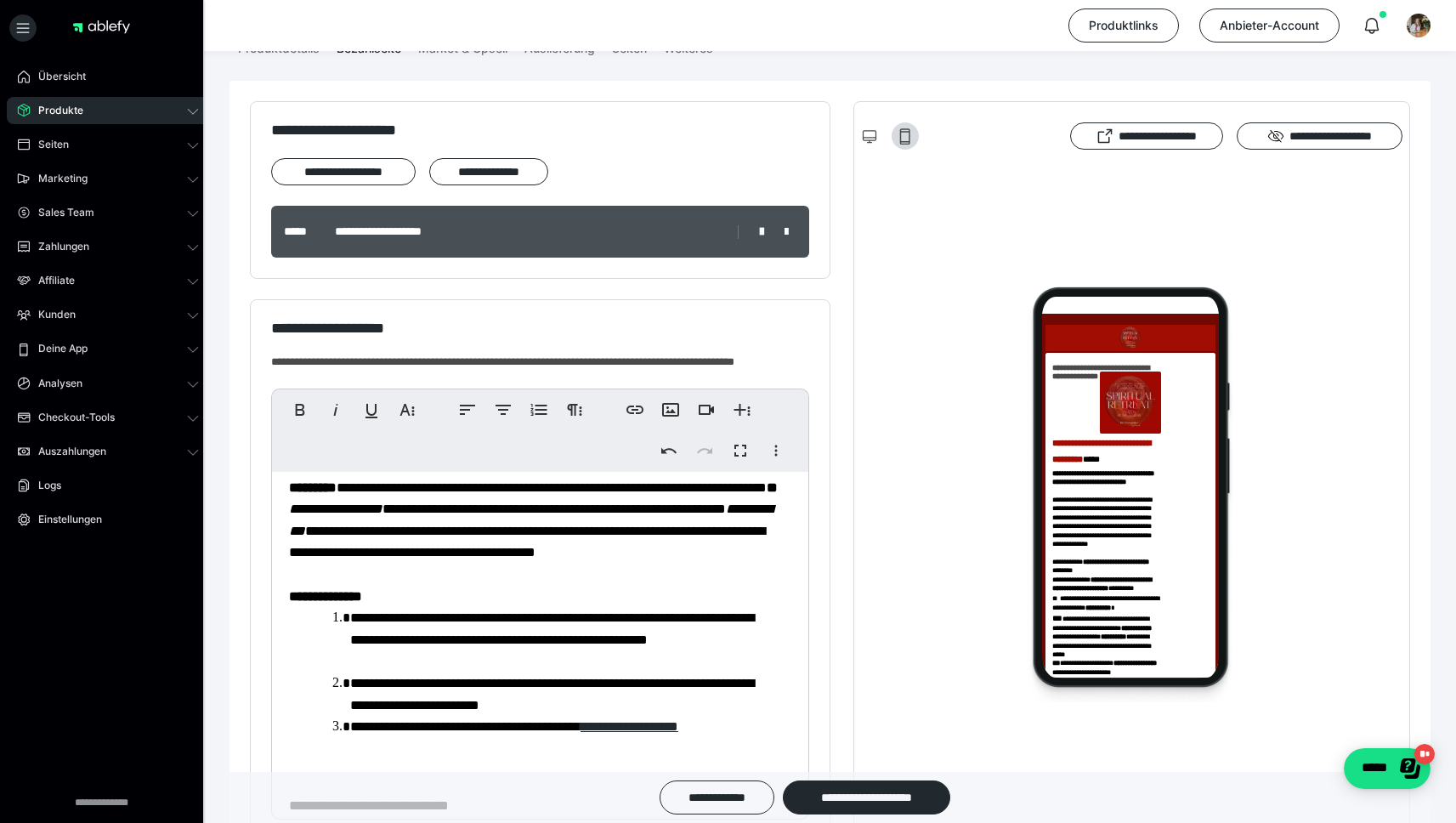 scroll, scrollTop: 1571, scrollLeft: 0, axis: vertical 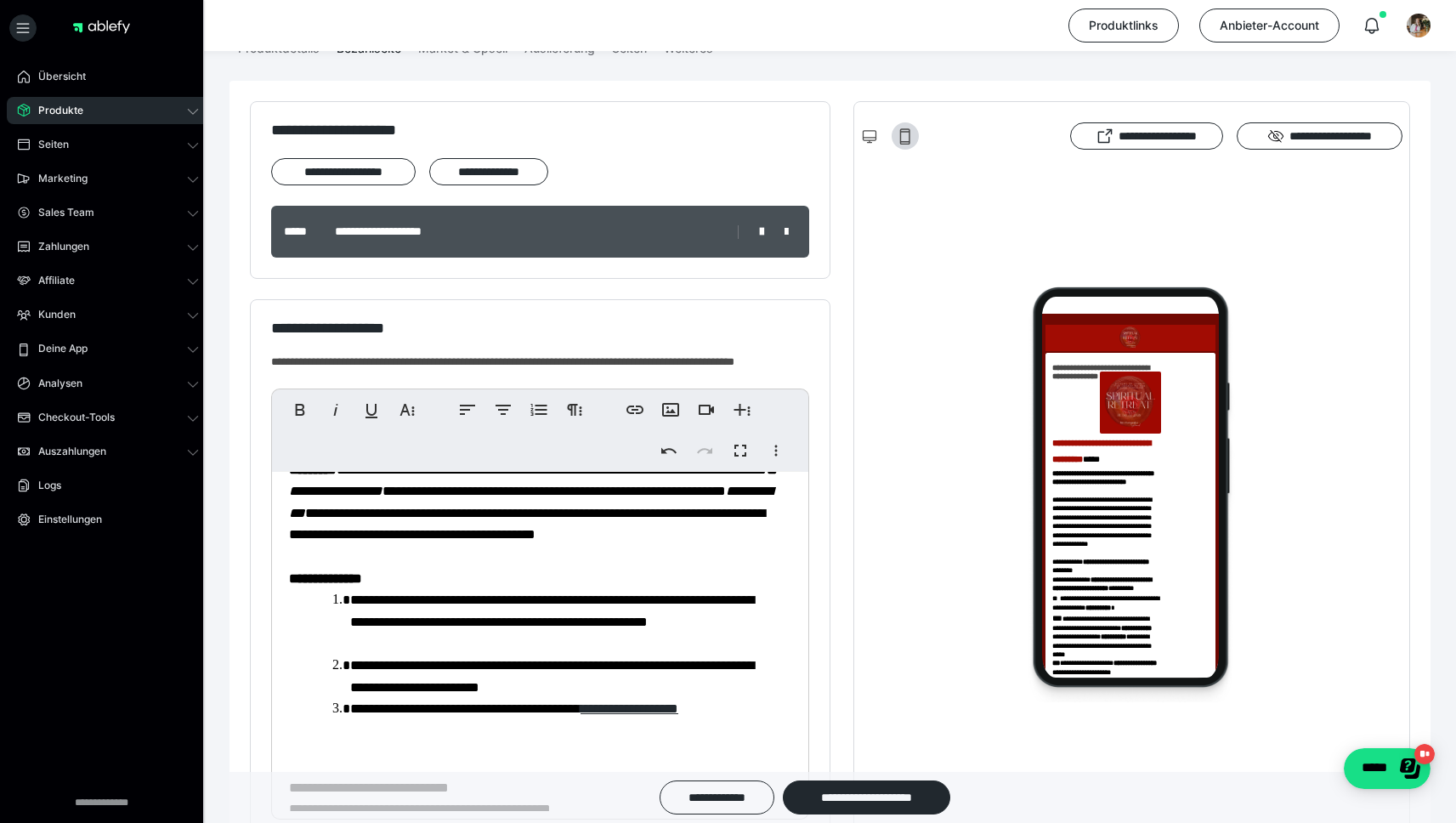 click on "**********" at bounding box center [534, 37] 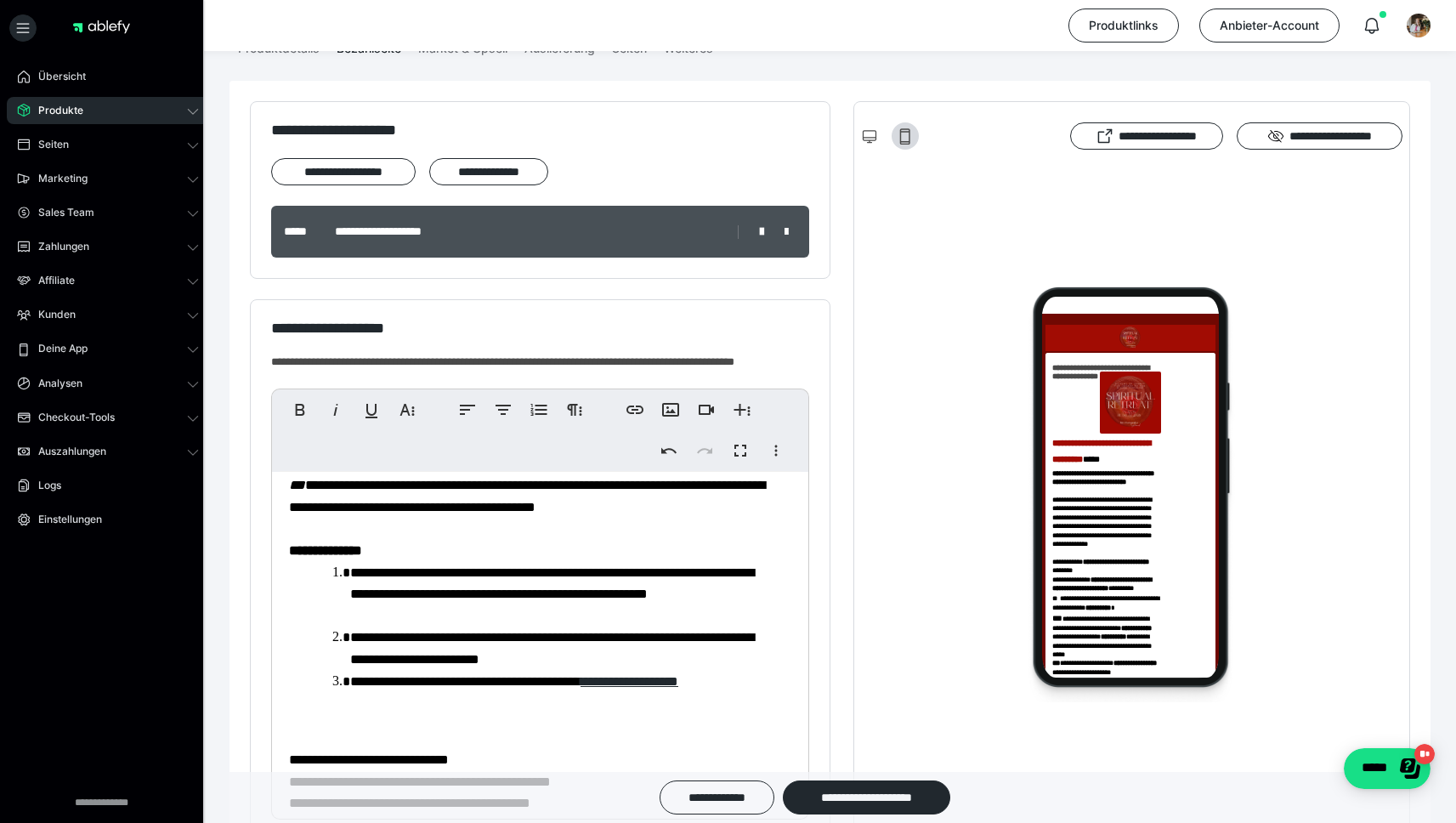 scroll, scrollTop: 1562, scrollLeft: 0, axis: vertical 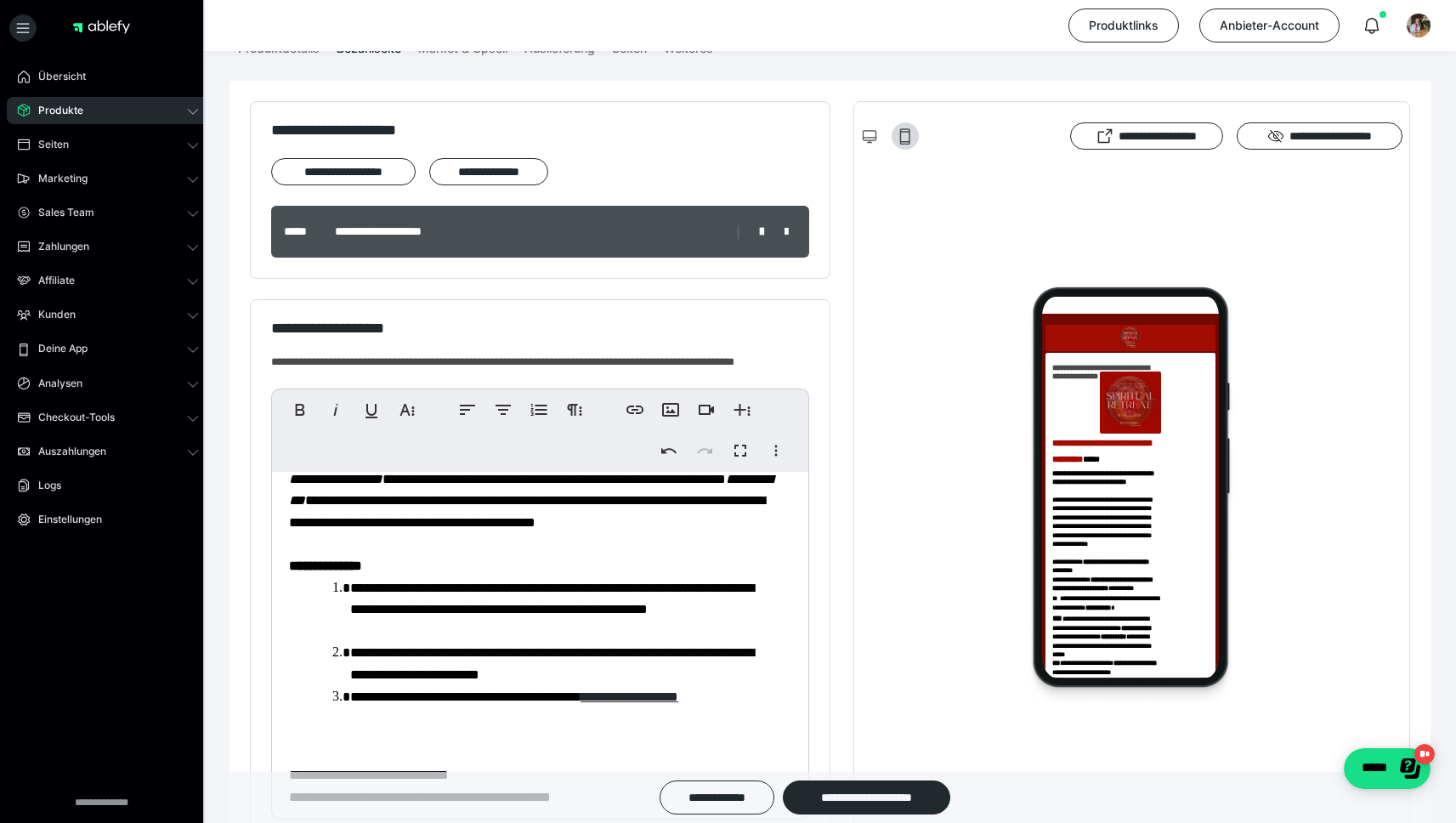 click on "**********" at bounding box center (346, 285) 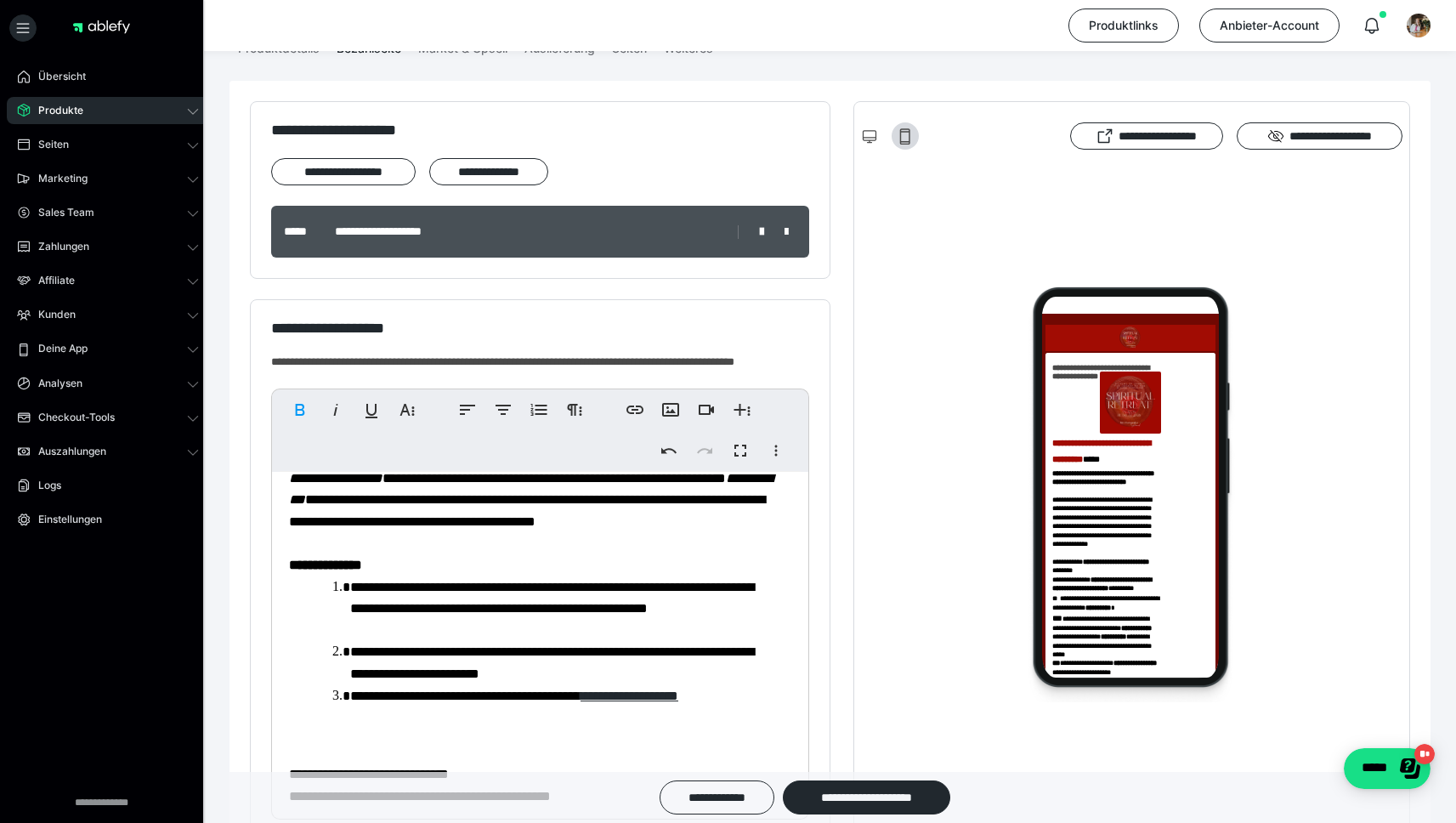 scroll, scrollTop: 1570, scrollLeft: 0, axis: vertical 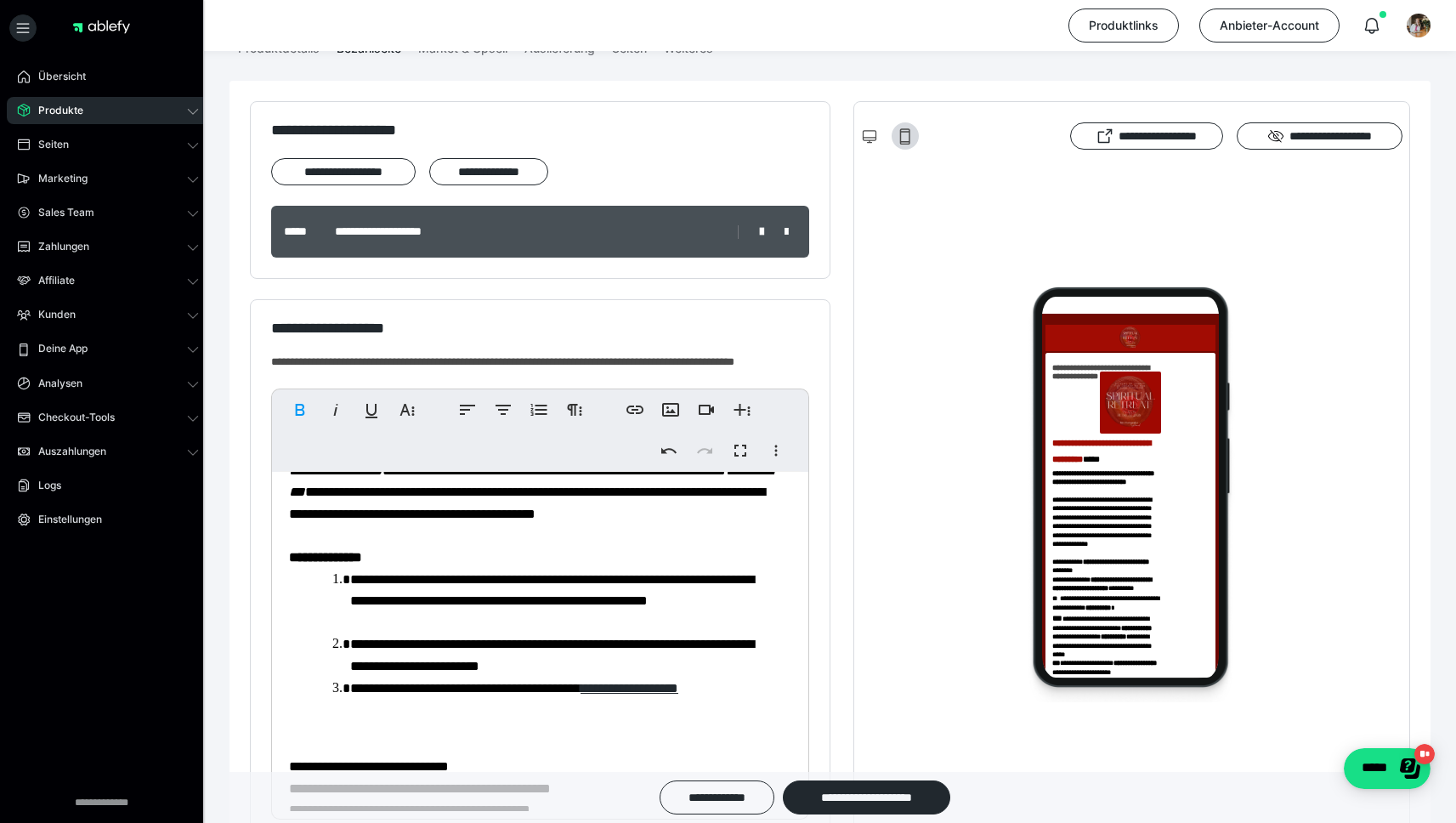 click on "**********" at bounding box center (346, 276) 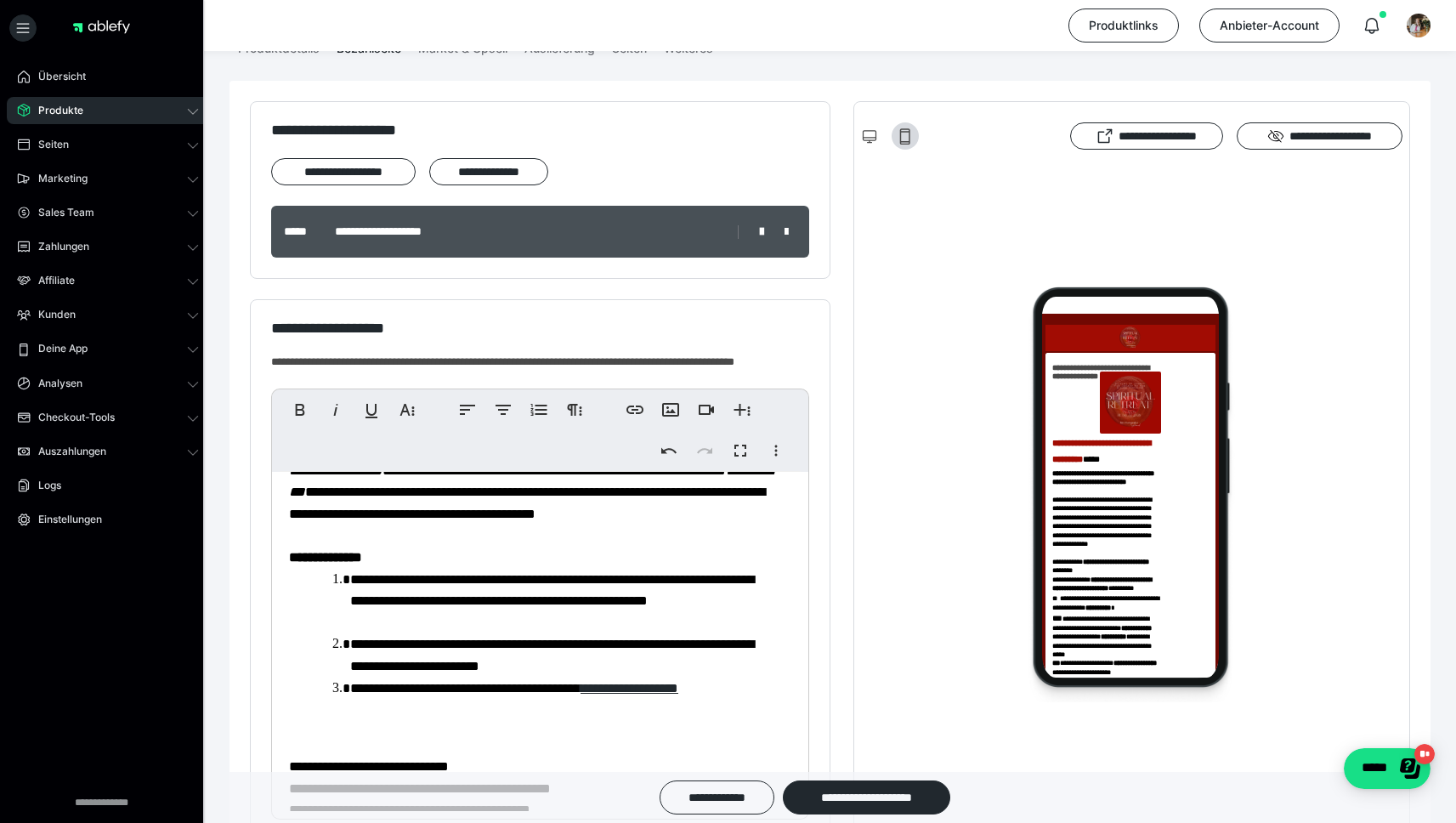 click on "**********" at bounding box center [529, 125] 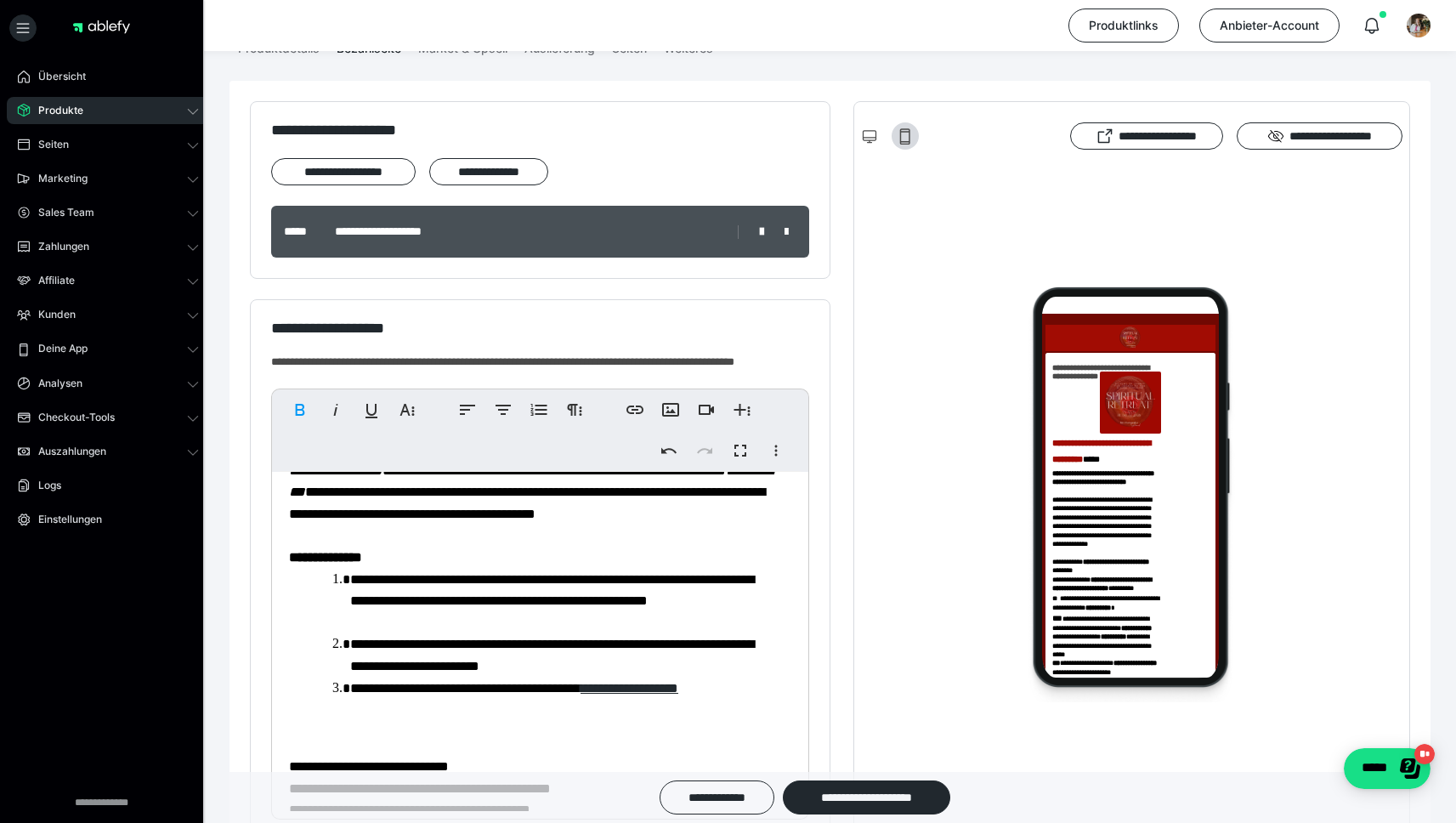click on "**********" at bounding box center [529, 125] 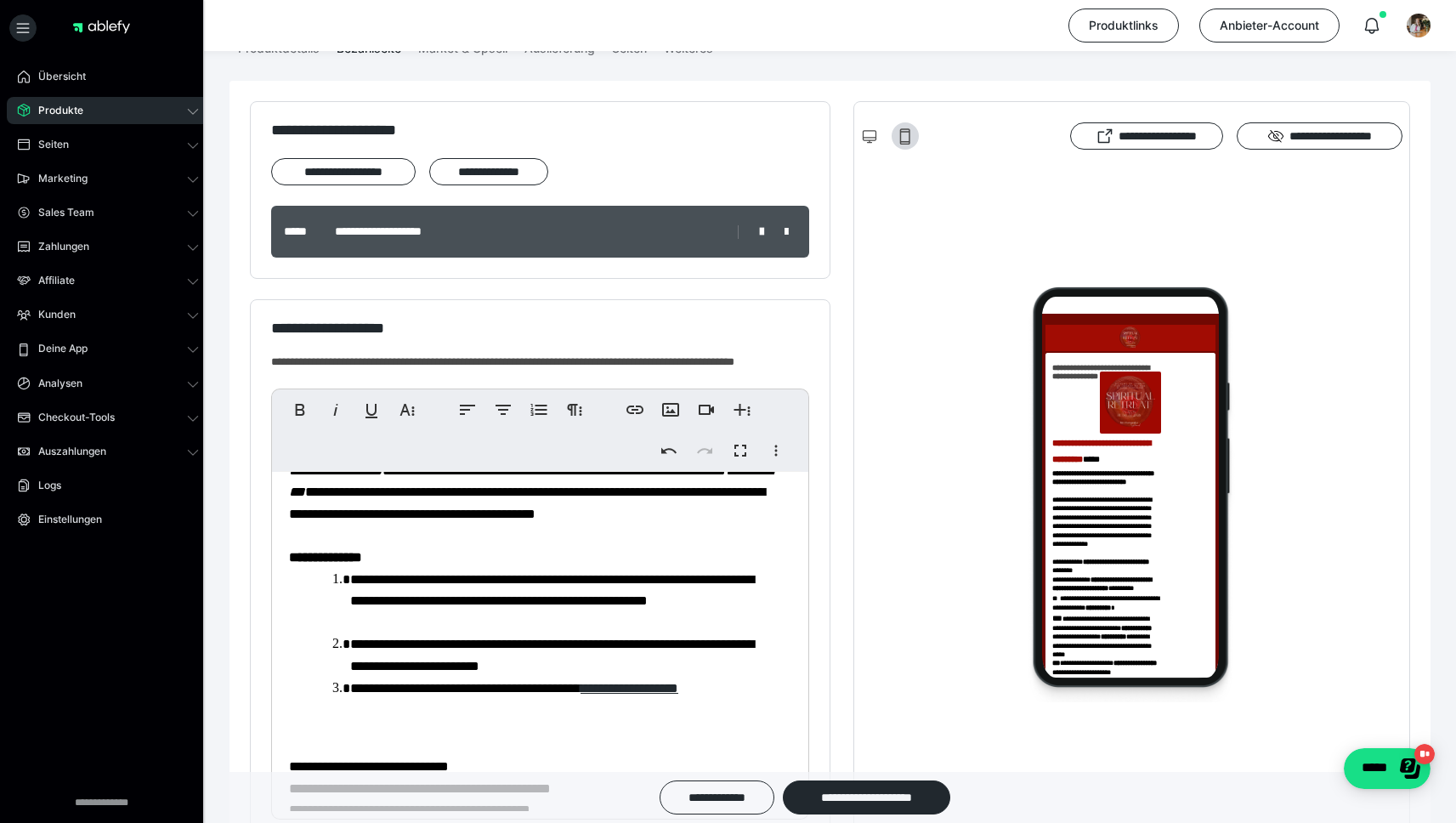 scroll, scrollTop: 1586, scrollLeft: 0, axis: vertical 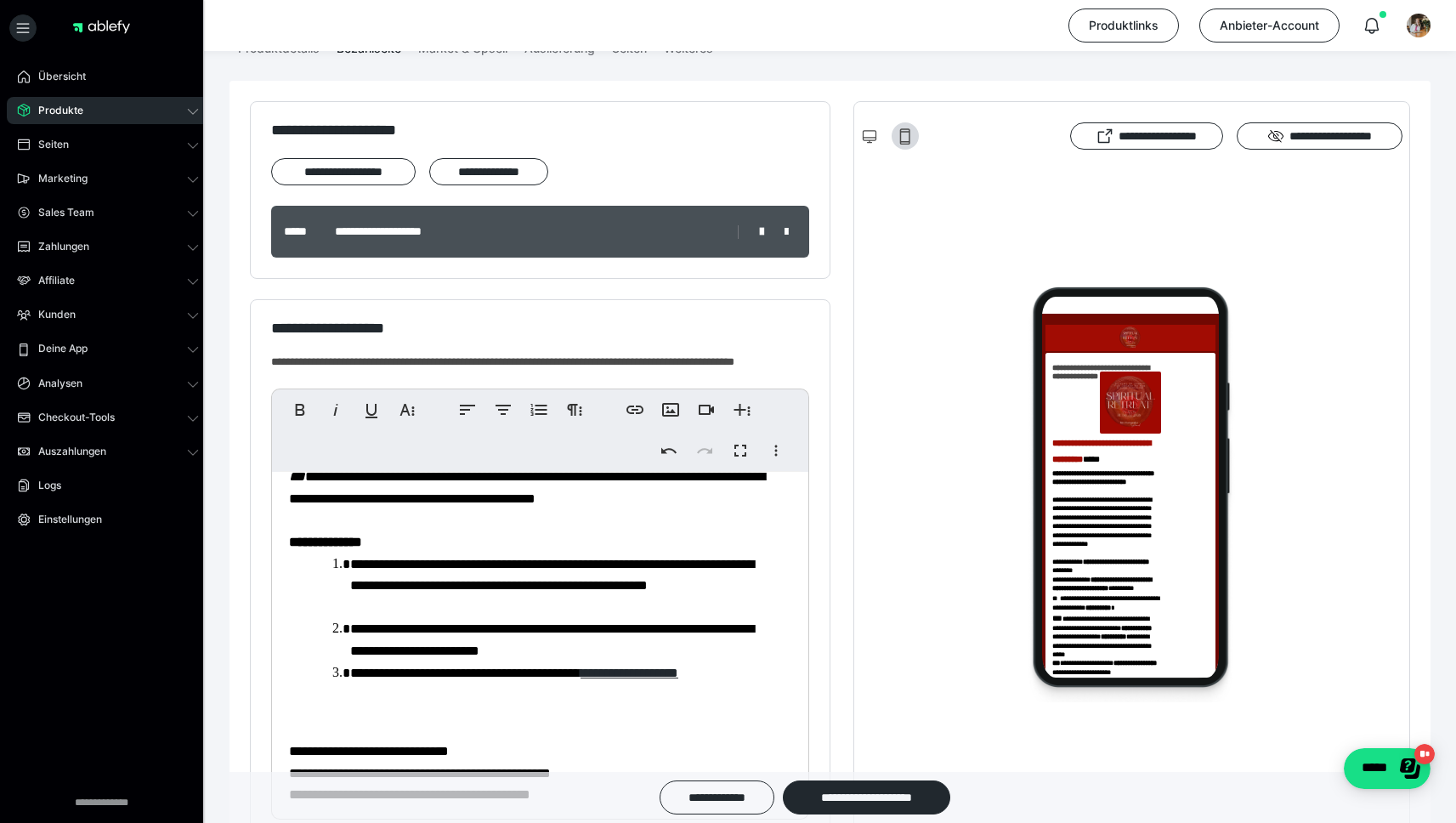 click on "**********" at bounding box center (348, 367) 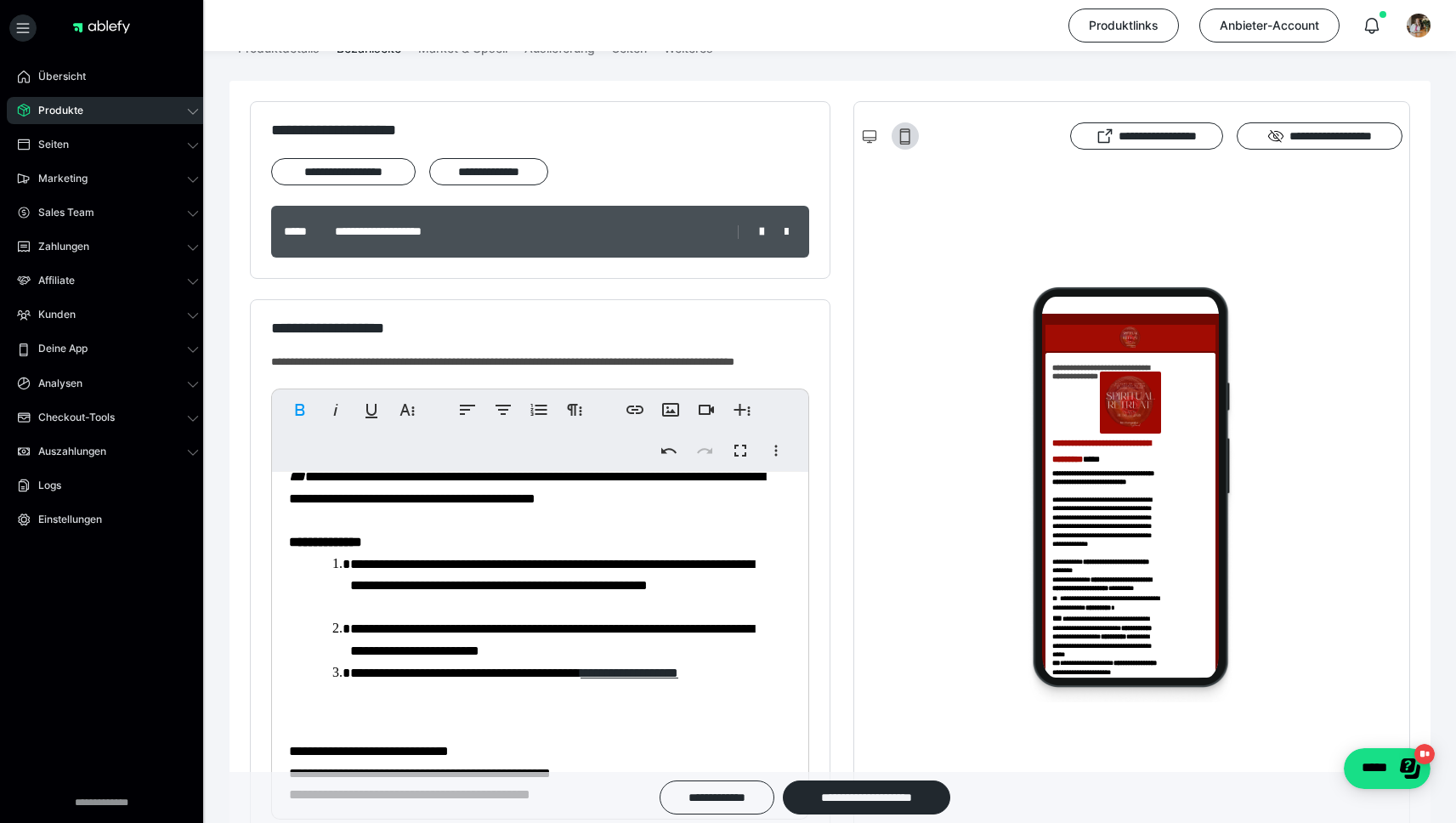 click on "**********" at bounding box center [348, 367] 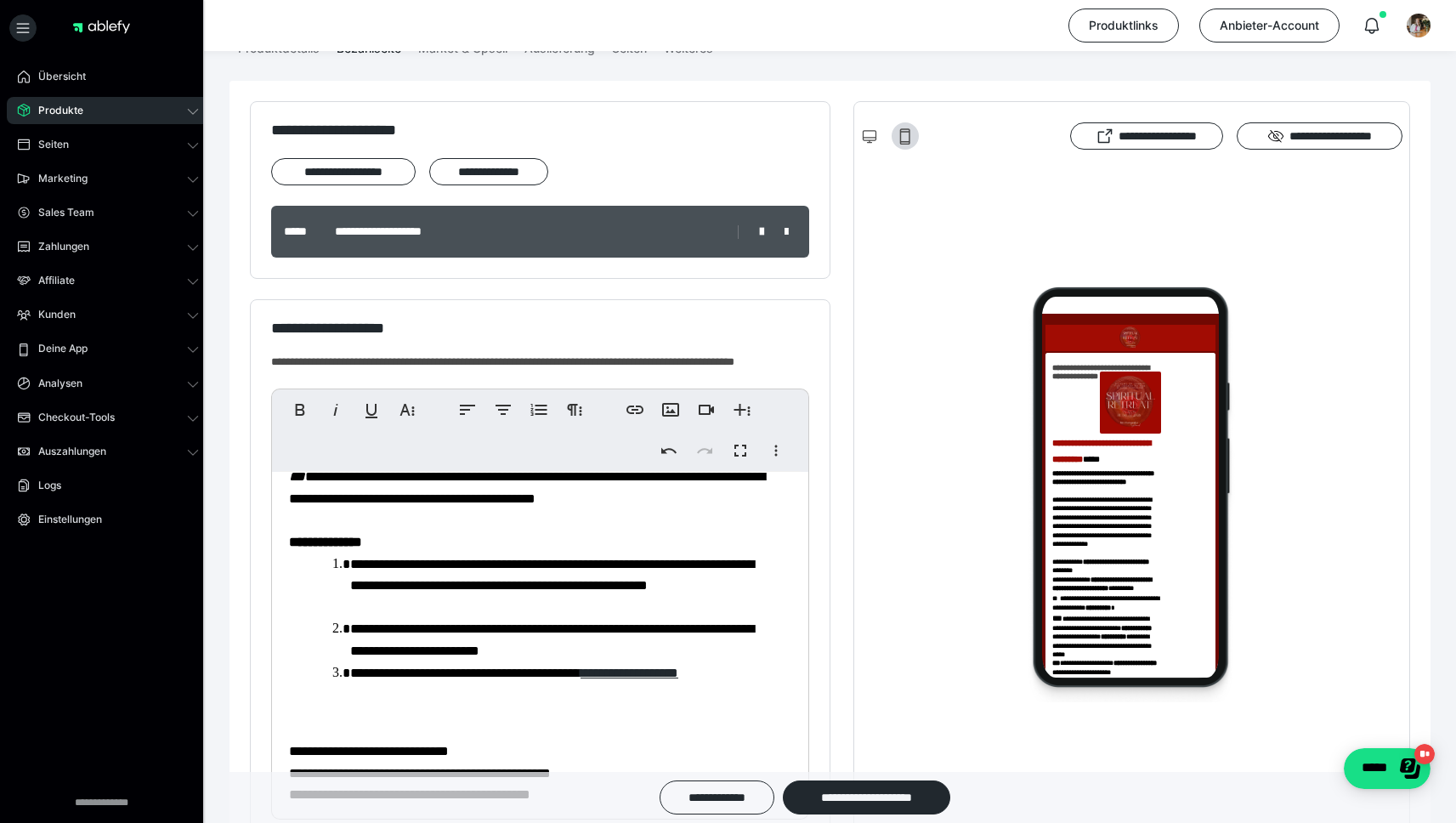 click on "**********" at bounding box center (374, -87) 